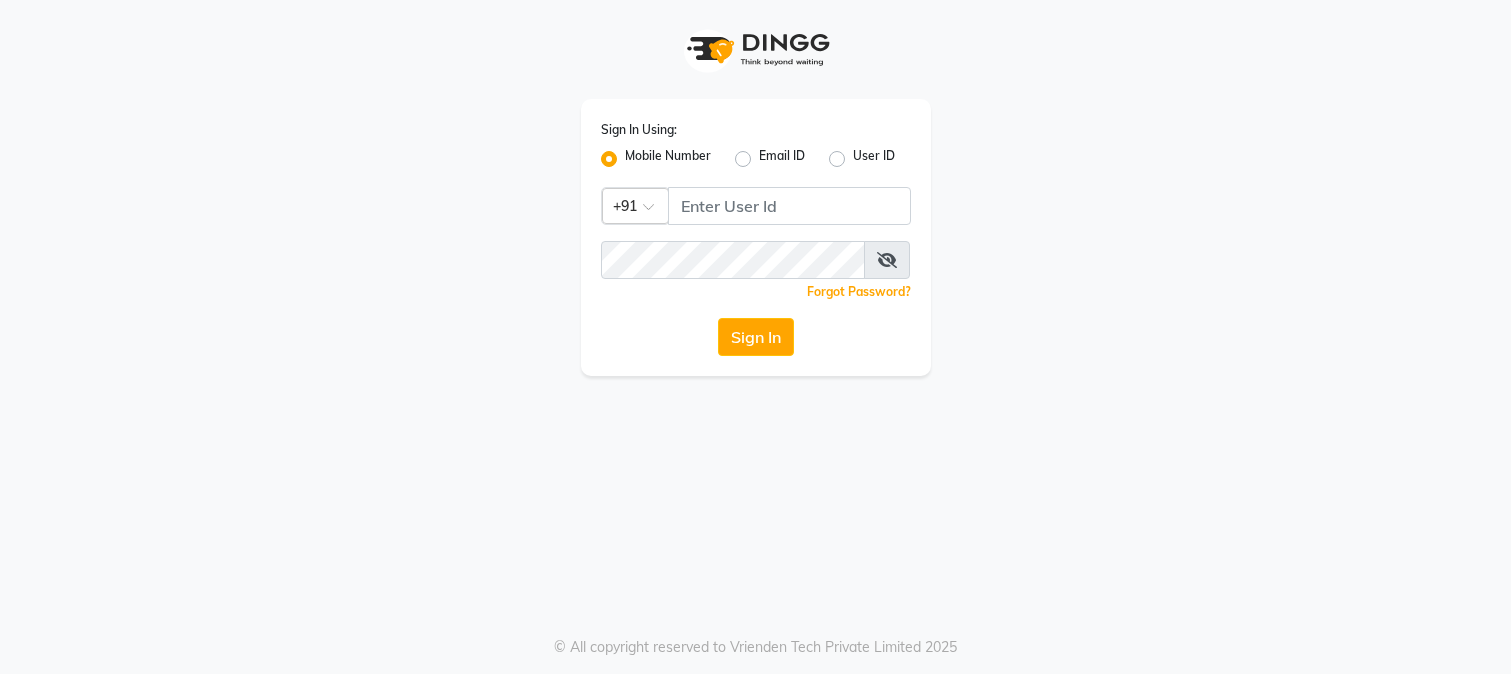 scroll, scrollTop: 0, scrollLeft: 0, axis: both 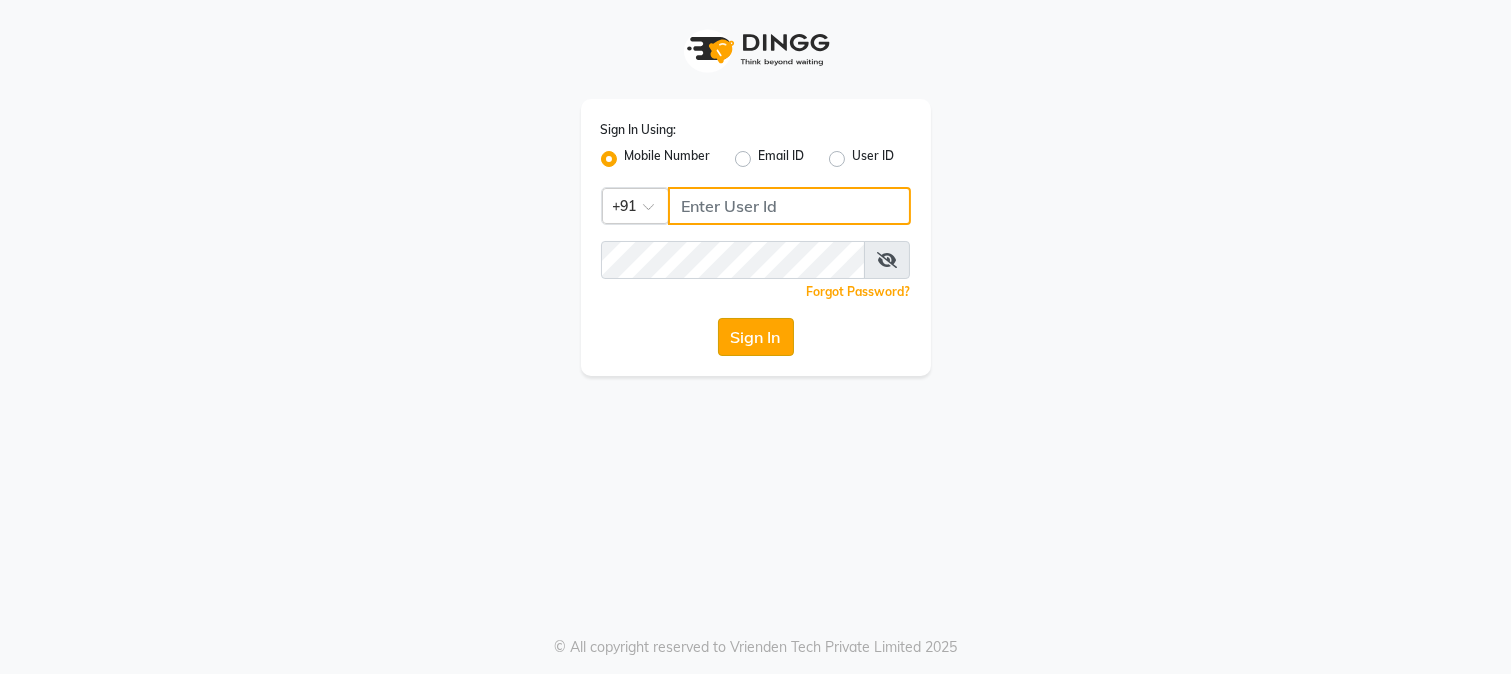type on "9606297345" 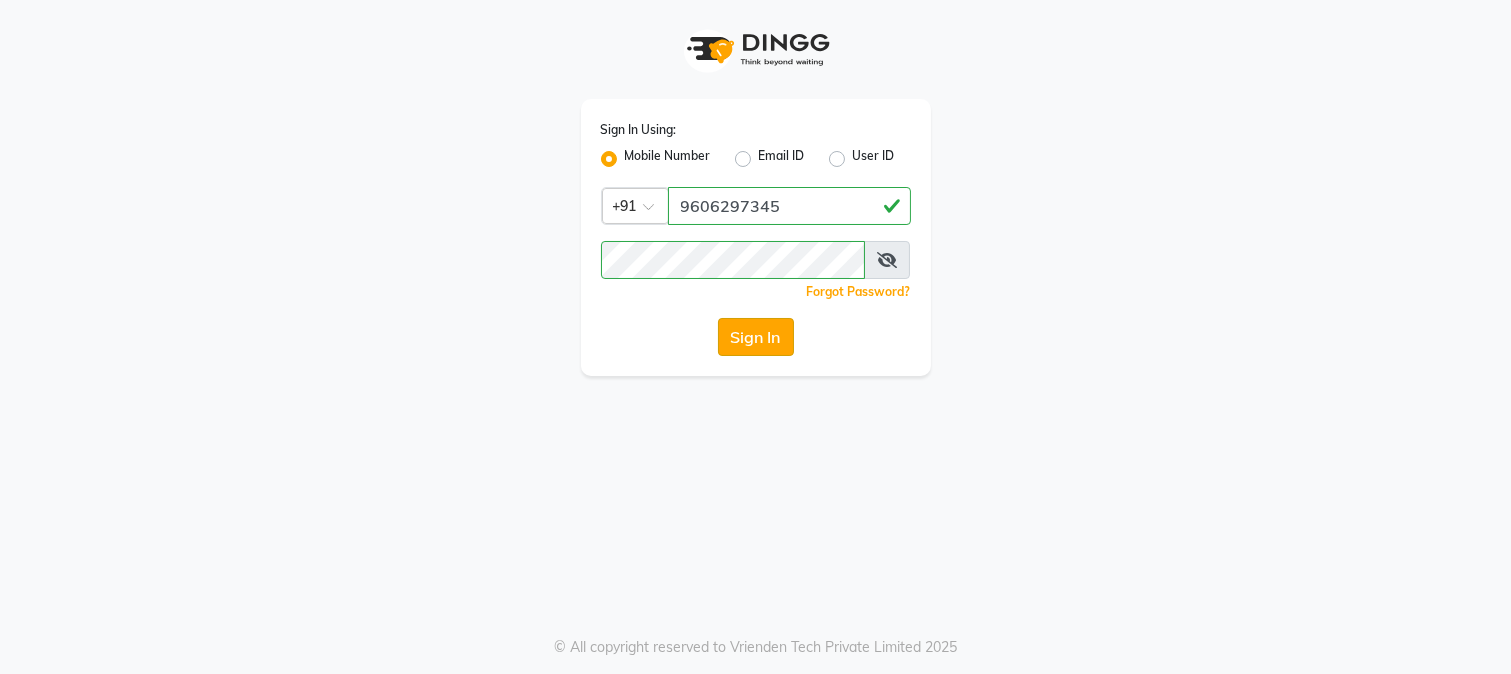 click on "Sign In" 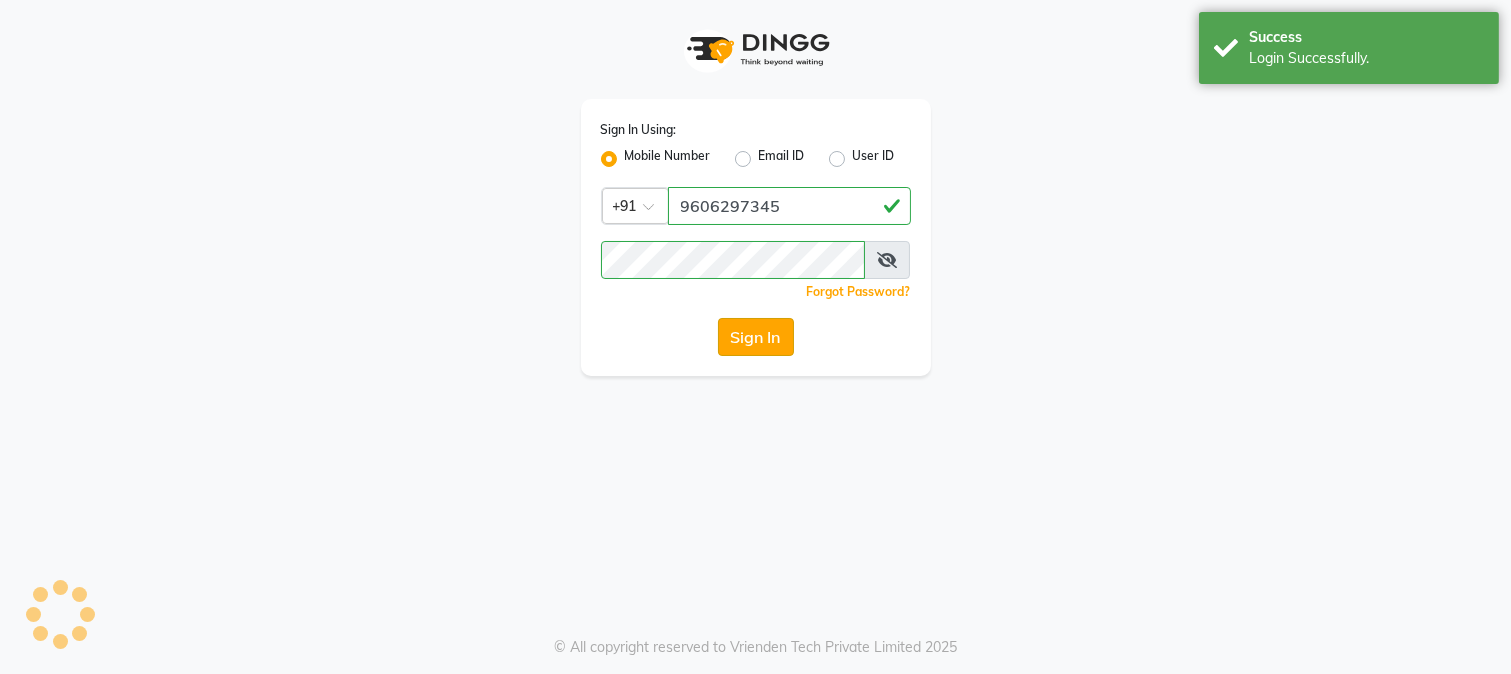 select on "service" 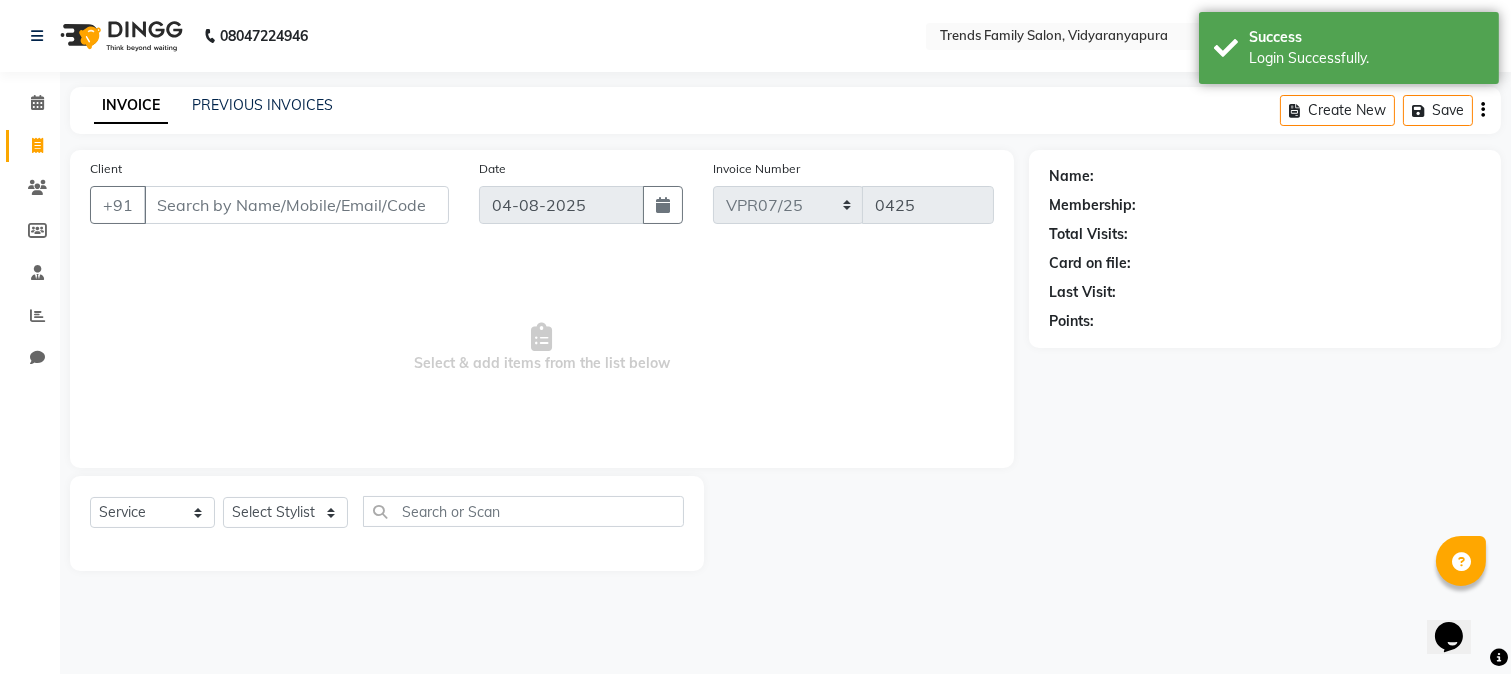 scroll, scrollTop: 0, scrollLeft: 0, axis: both 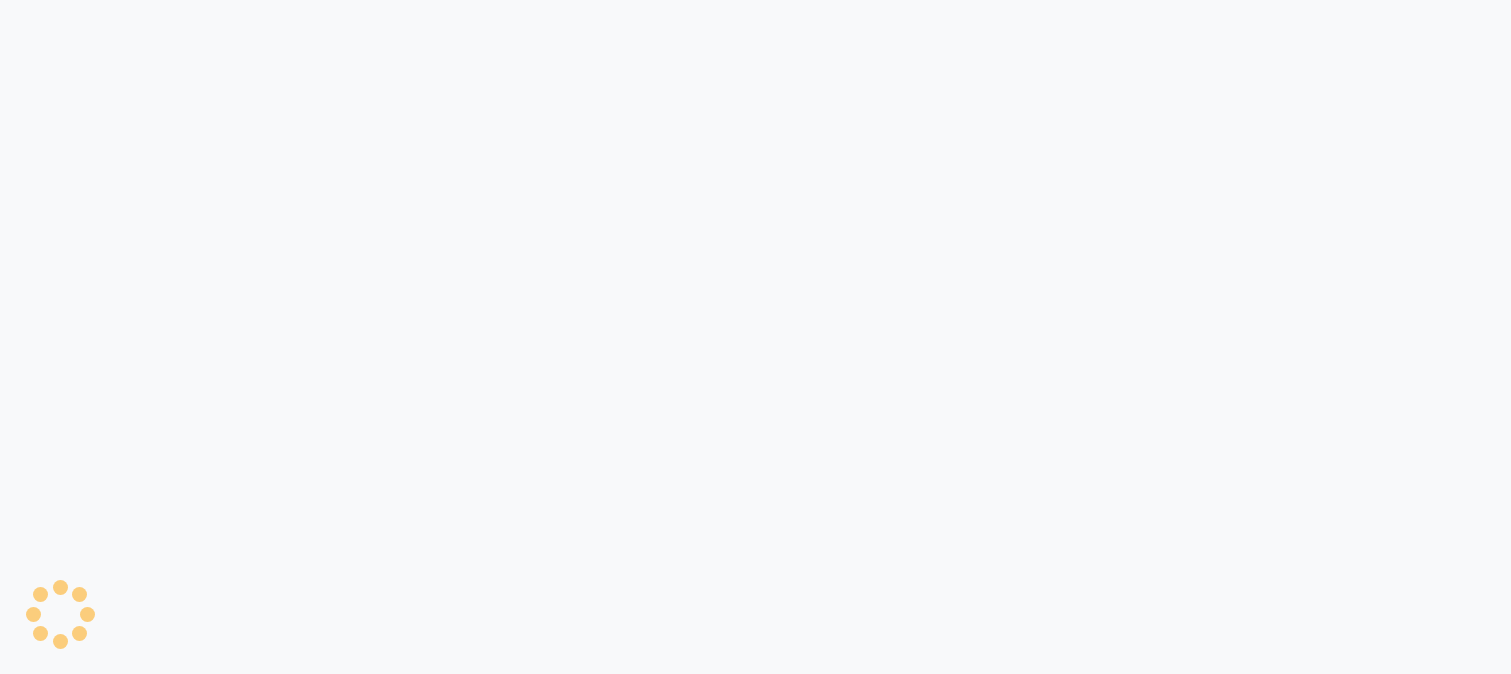 select on "service" 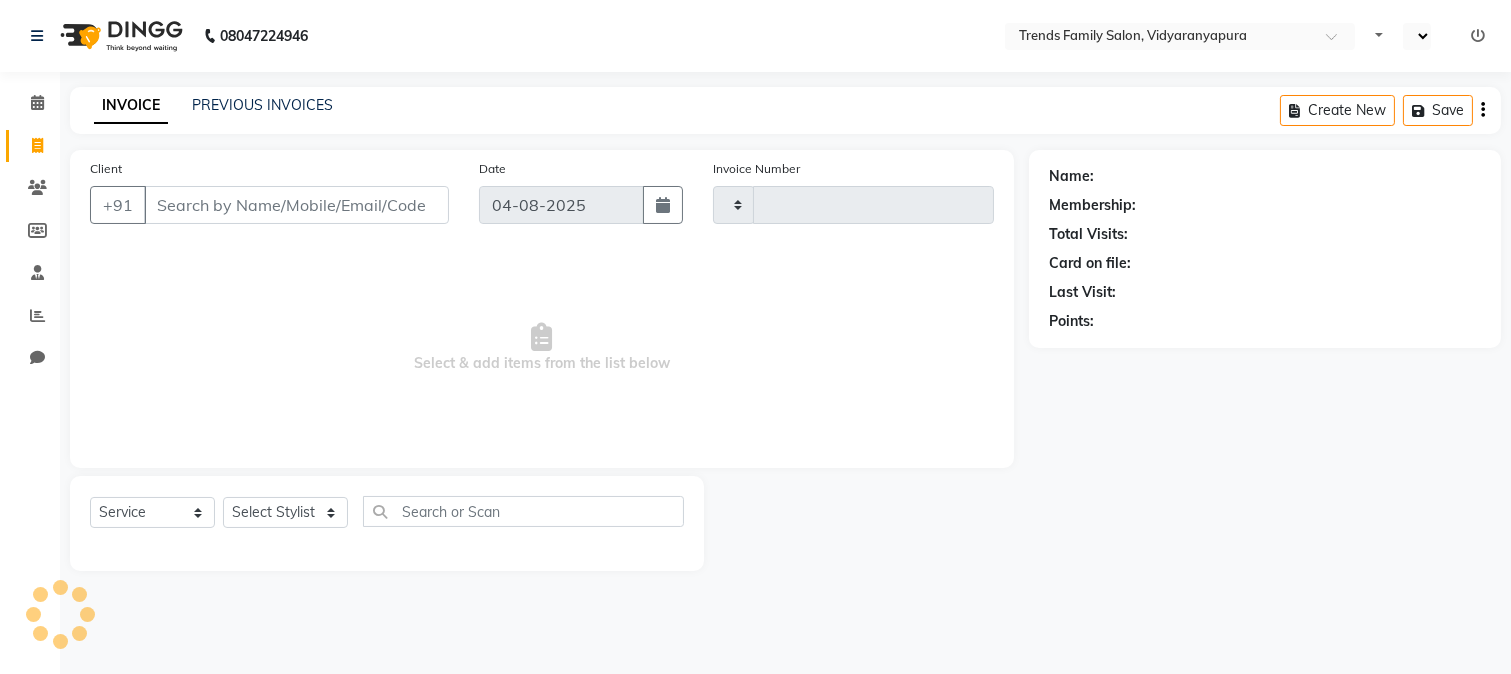 type on "0425" 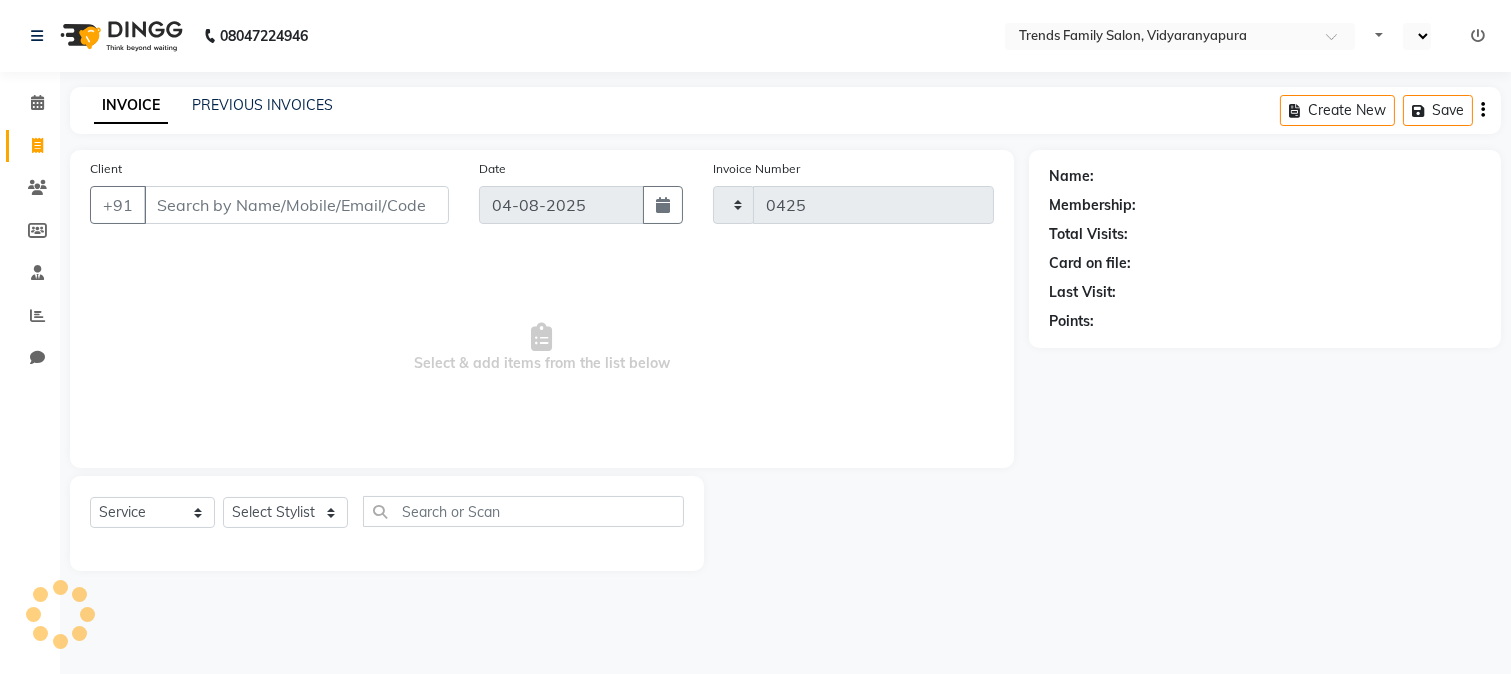 select on "en" 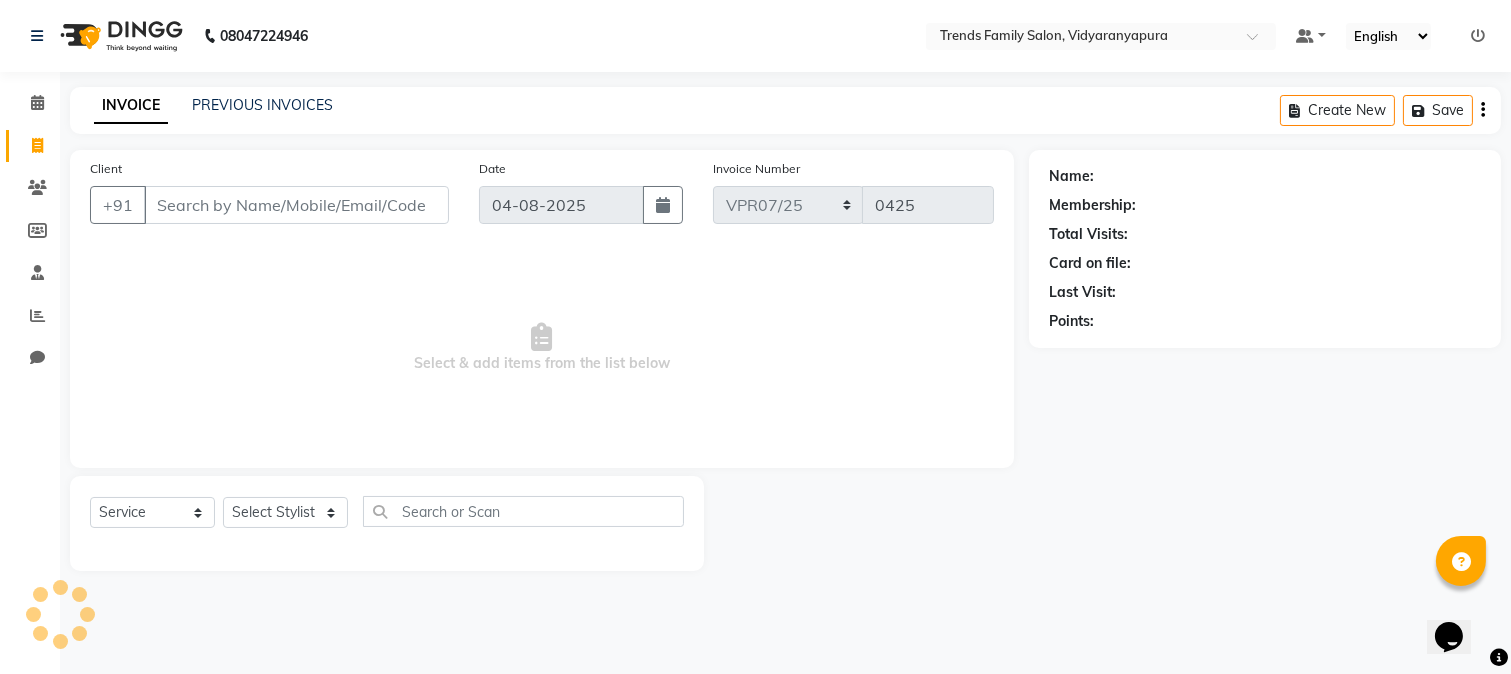 scroll, scrollTop: 0, scrollLeft: 0, axis: both 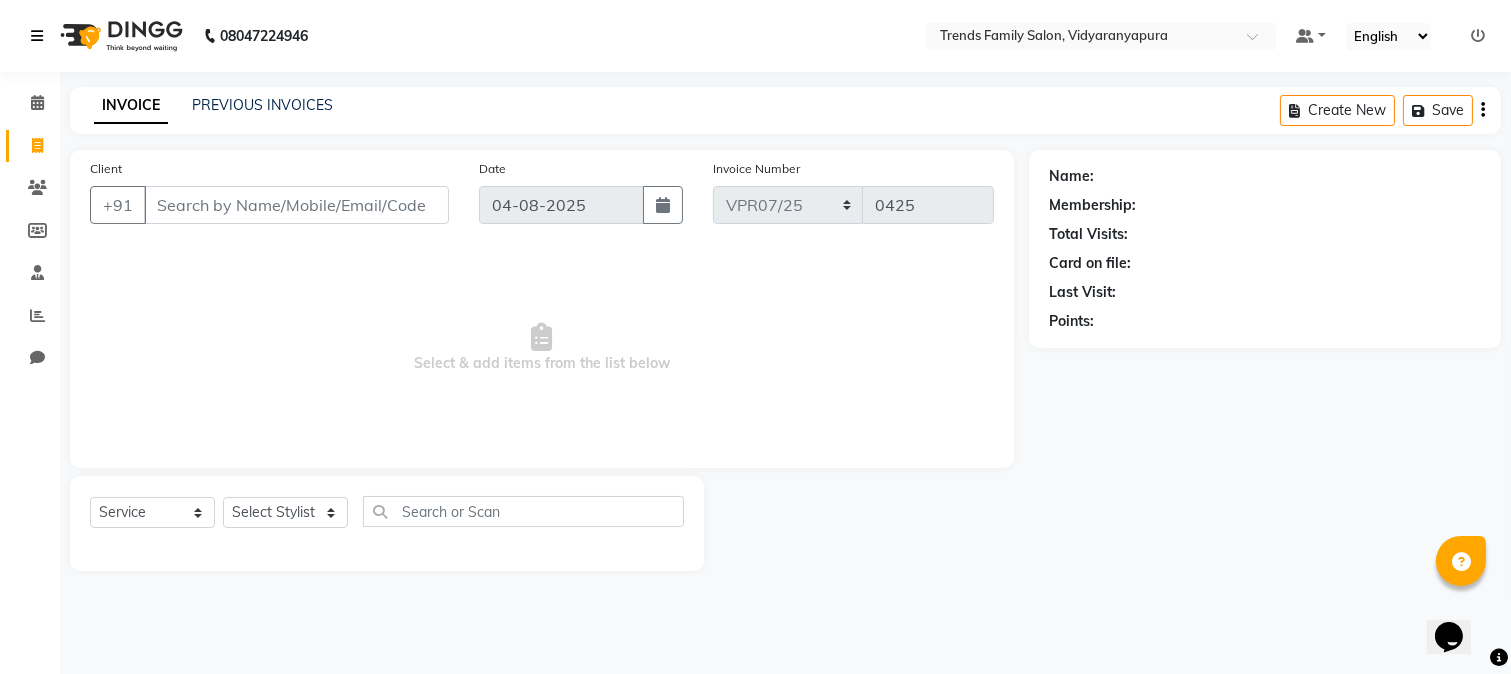 click at bounding box center [37, 36] 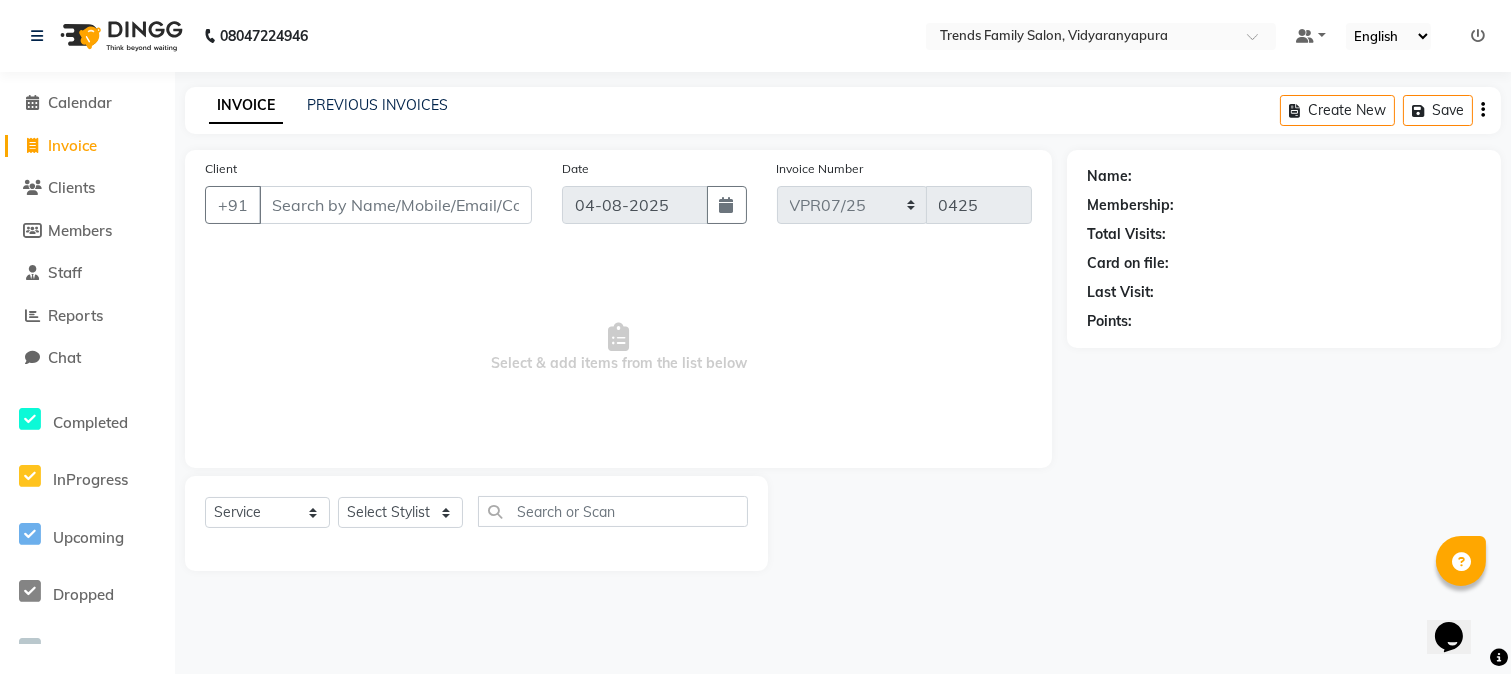 drag, startPoint x: 1395, startPoint y: 0, endPoint x: 1482, endPoint y: 33, distance: 93.04838 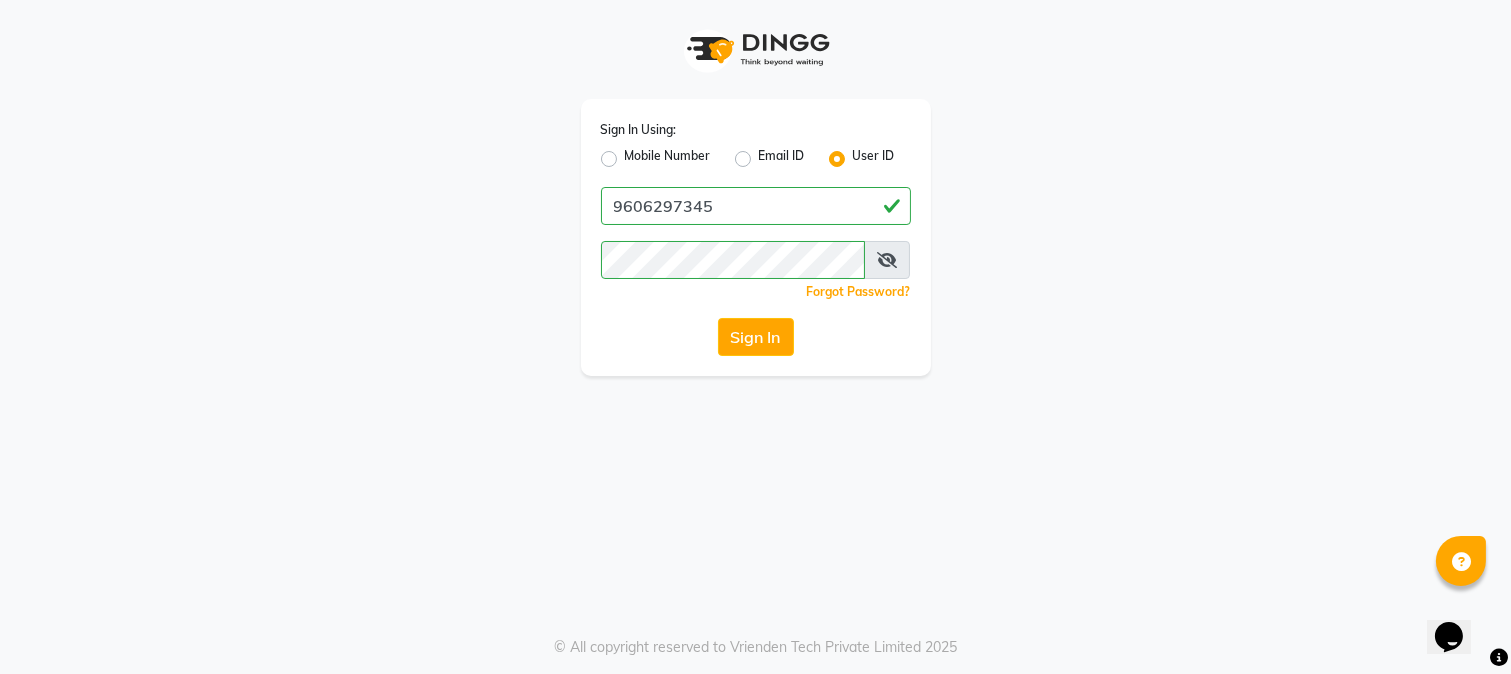 click on "Mobile Number" 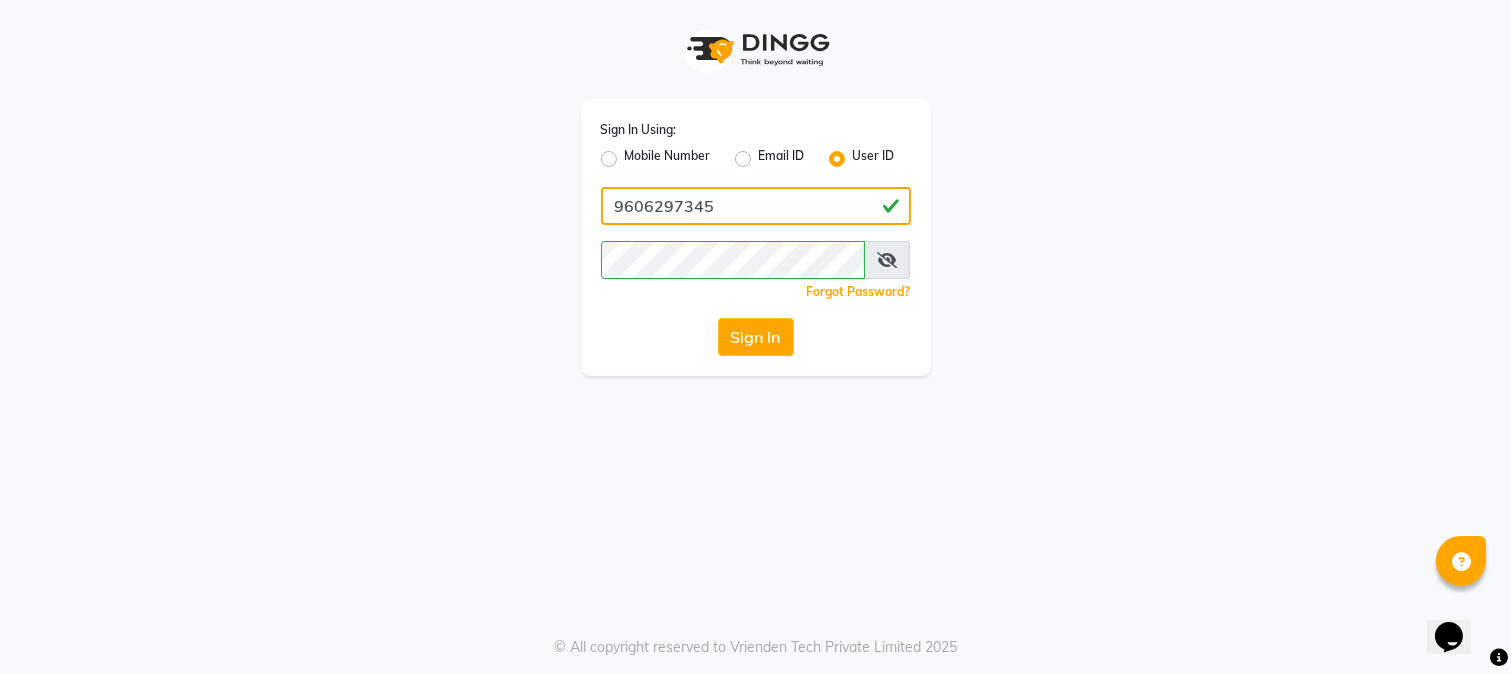 click on "9606297345" 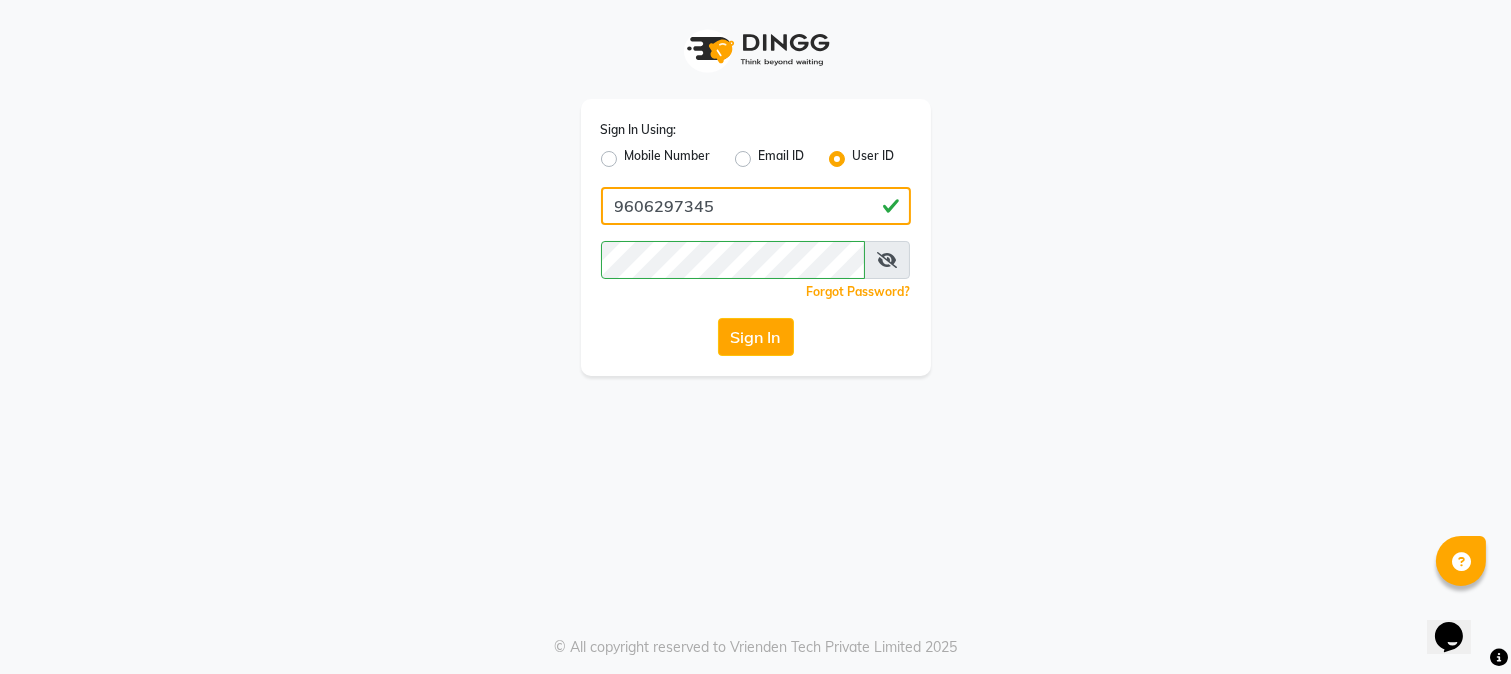 type on "7676197492" 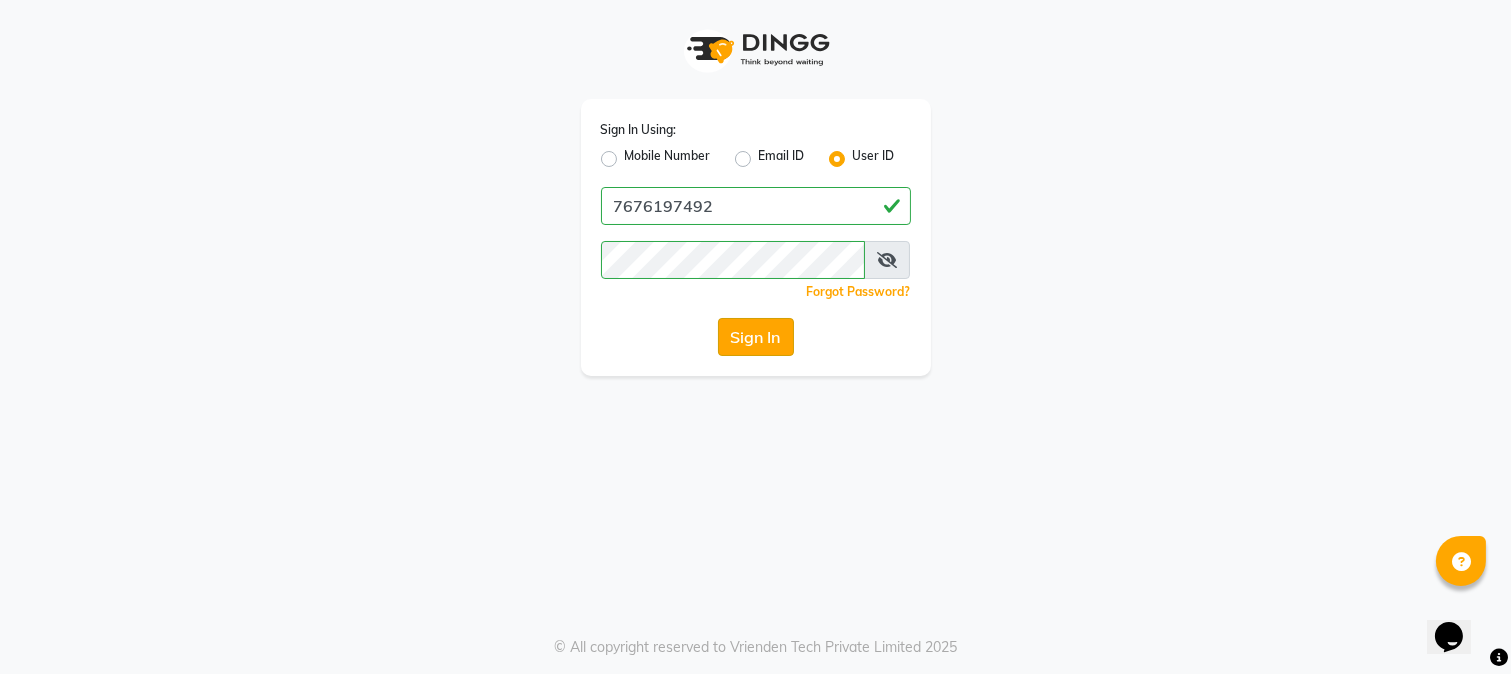 click on "Sign In" 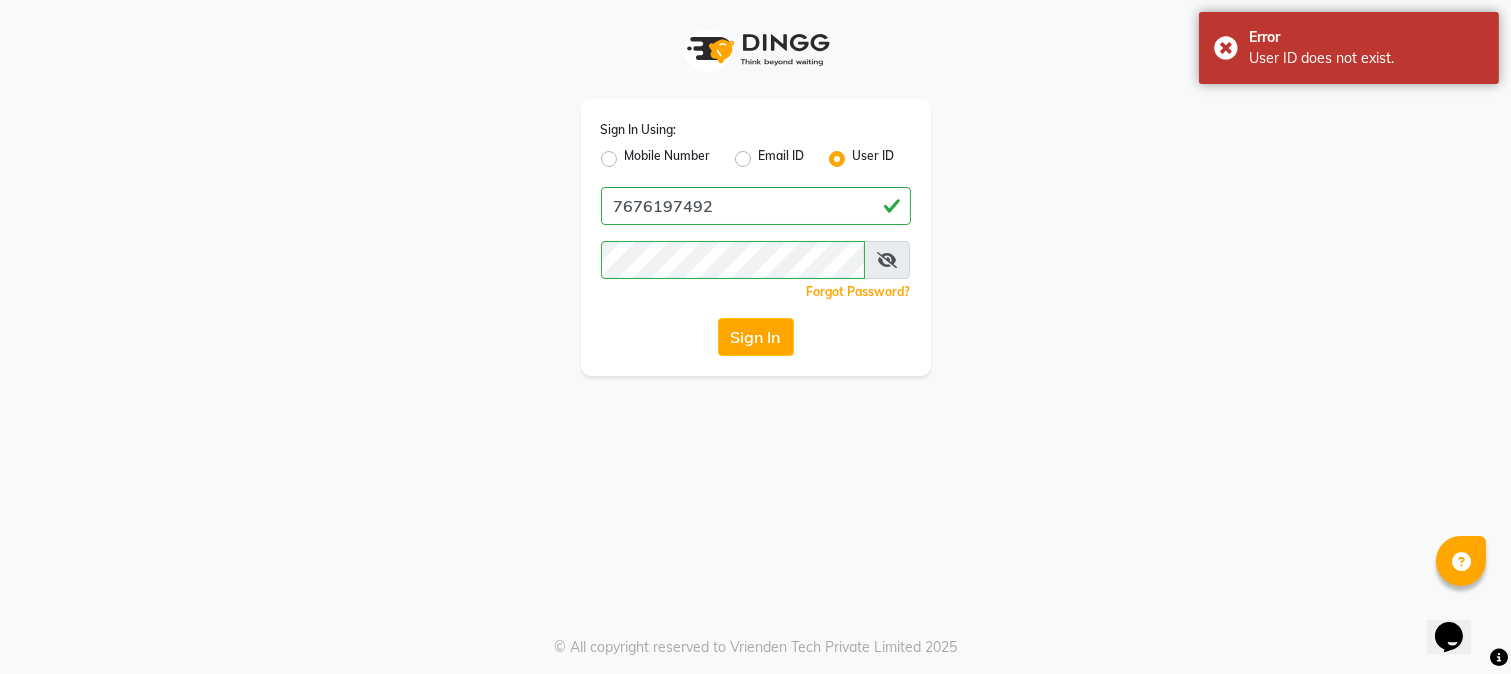 click on "Mobile Number" 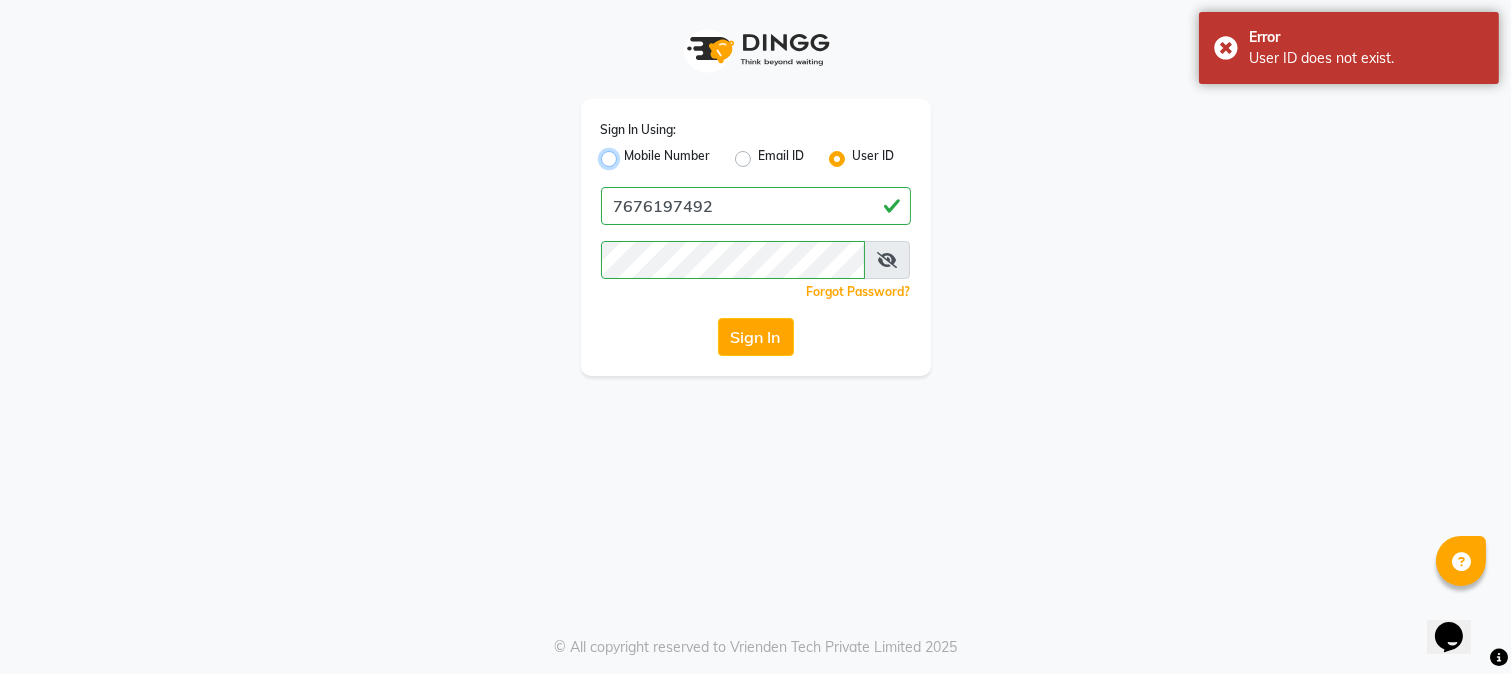 click on "Mobile Number" at bounding box center [631, 153] 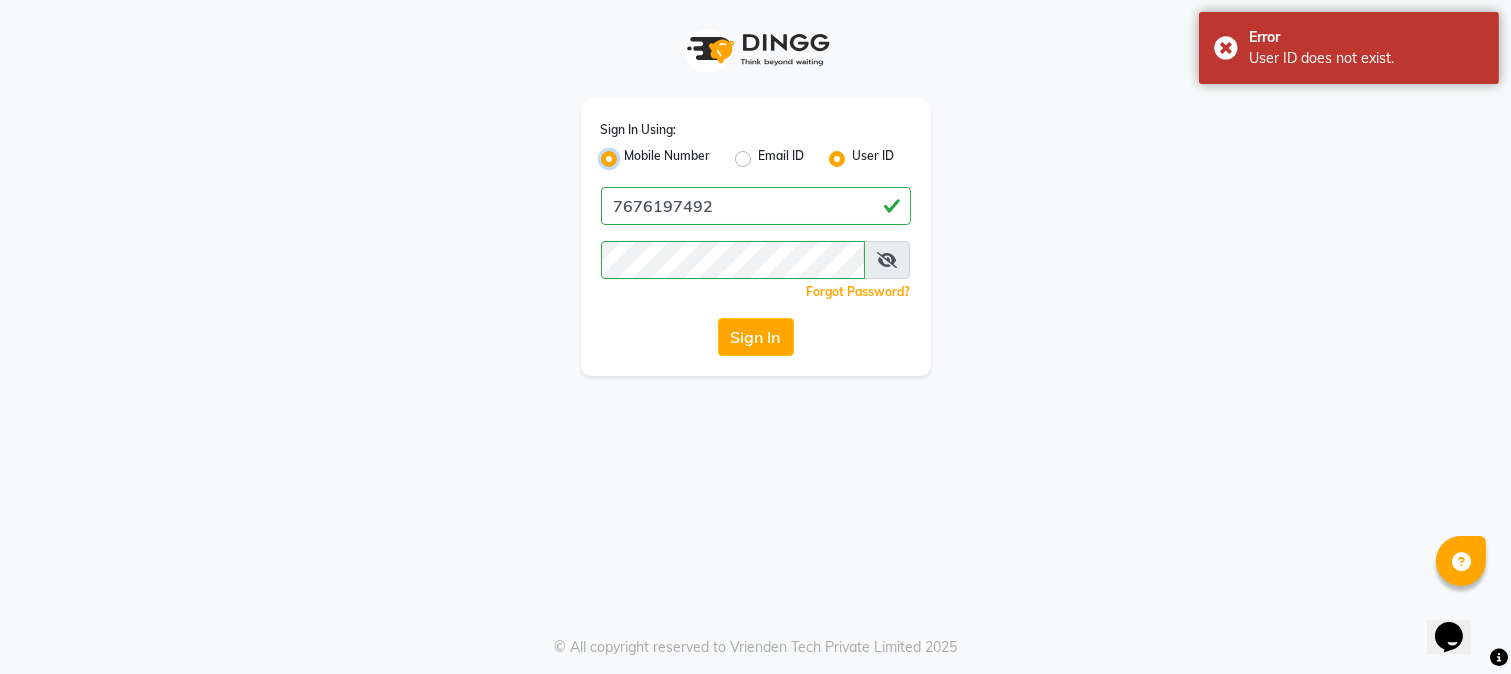 radio on "false" 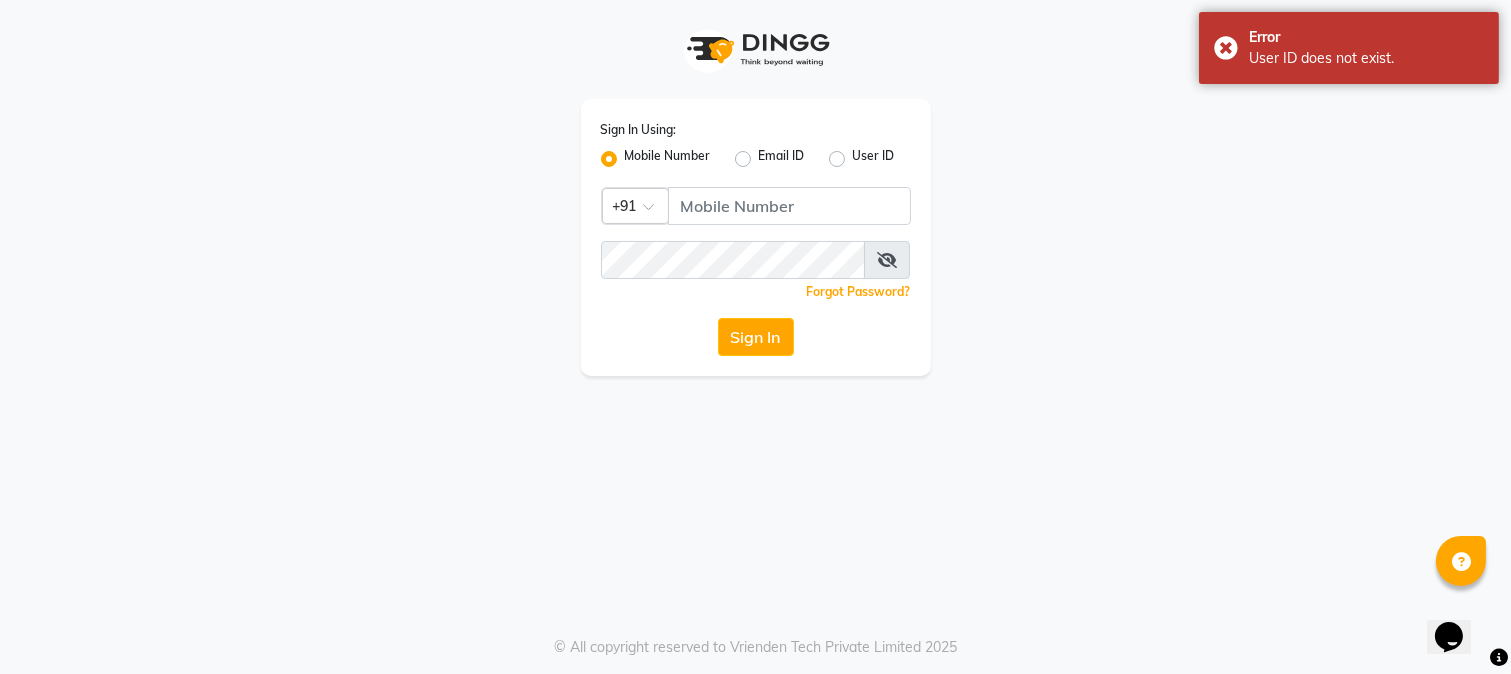 click on "Mobile Number" 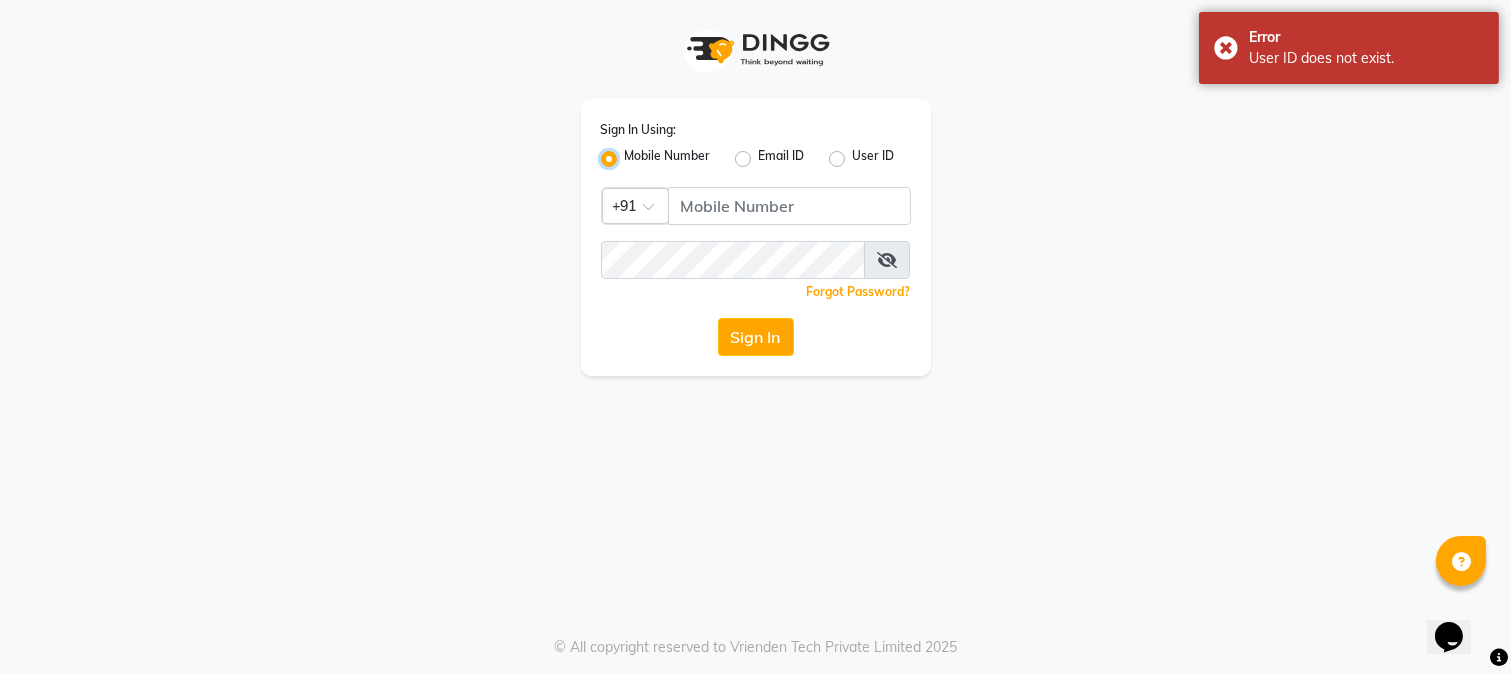 click on "Mobile Number" at bounding box center (631, 153) 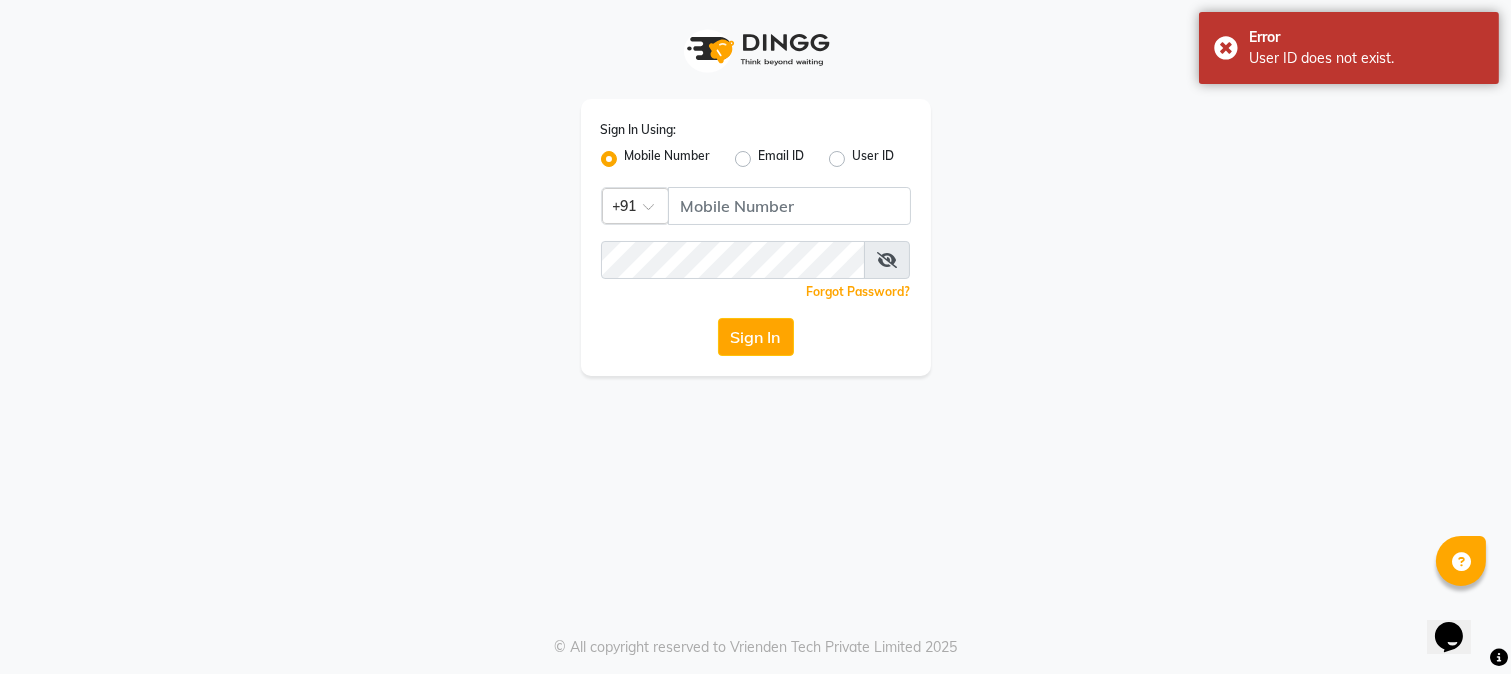 click on "Mobile Number" 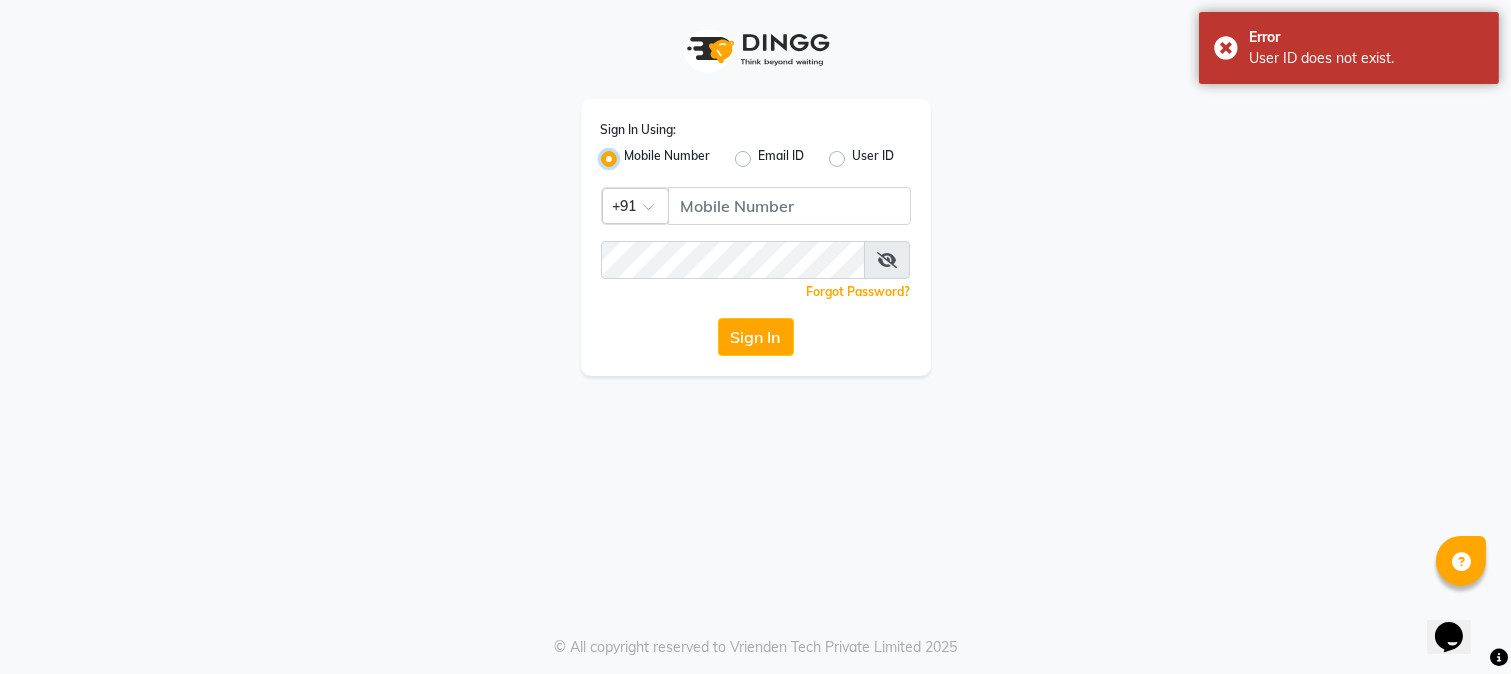 click on "Mobile Number" at bounding box center [631, 153] 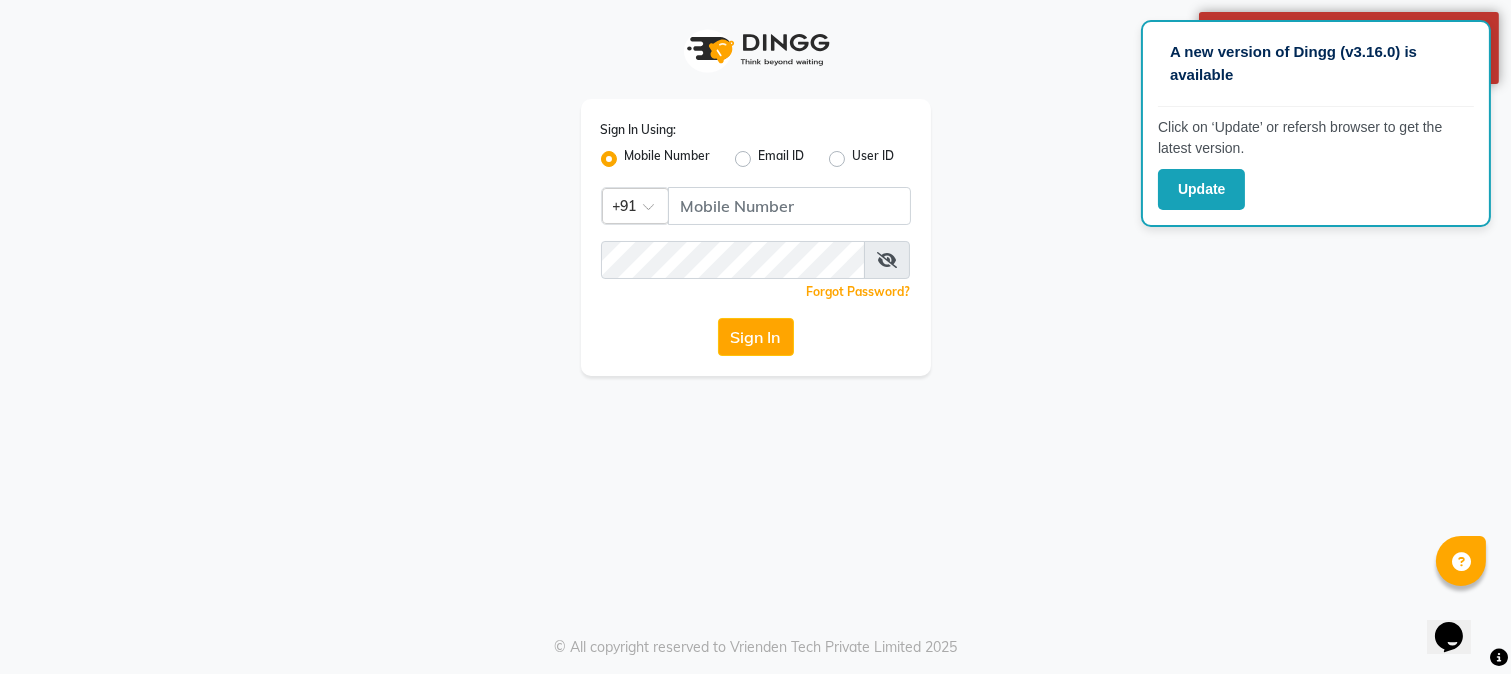 click on "Mobile Number" 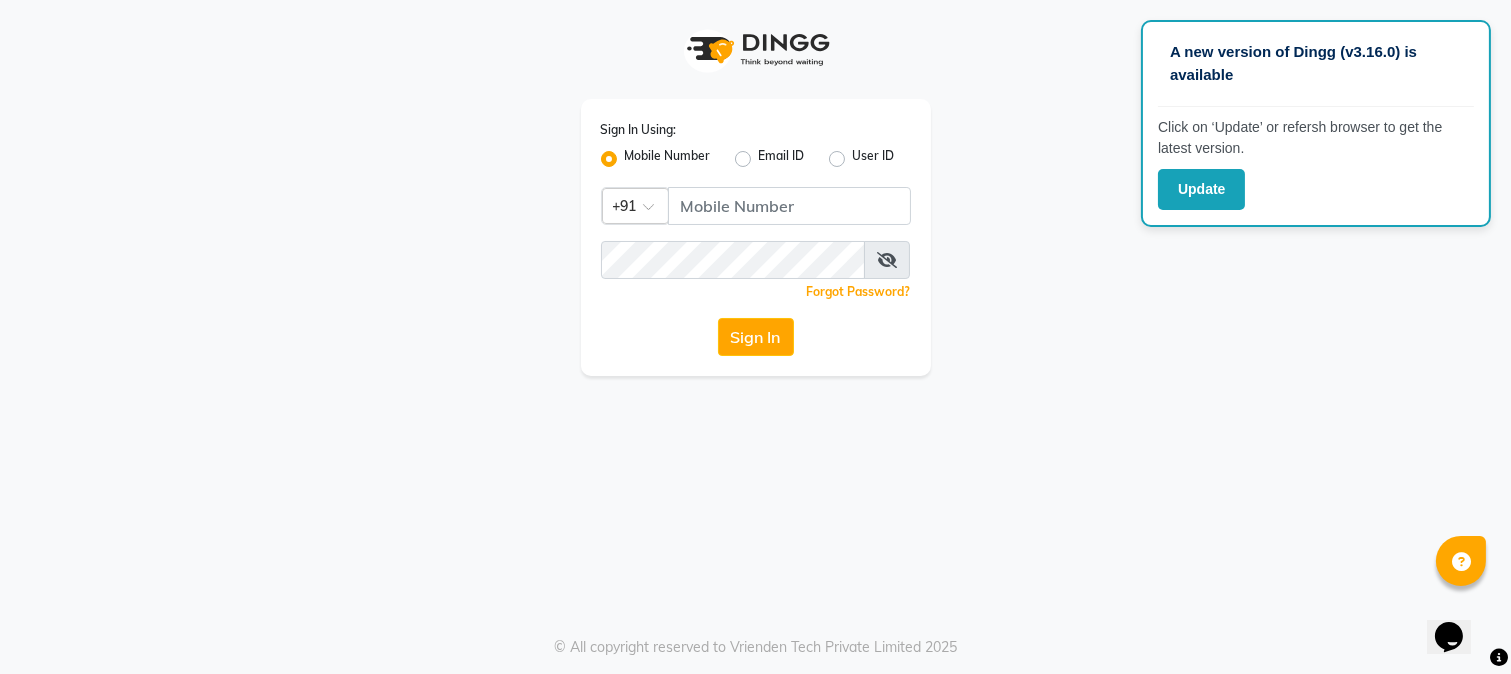 click on "Mobile Number" 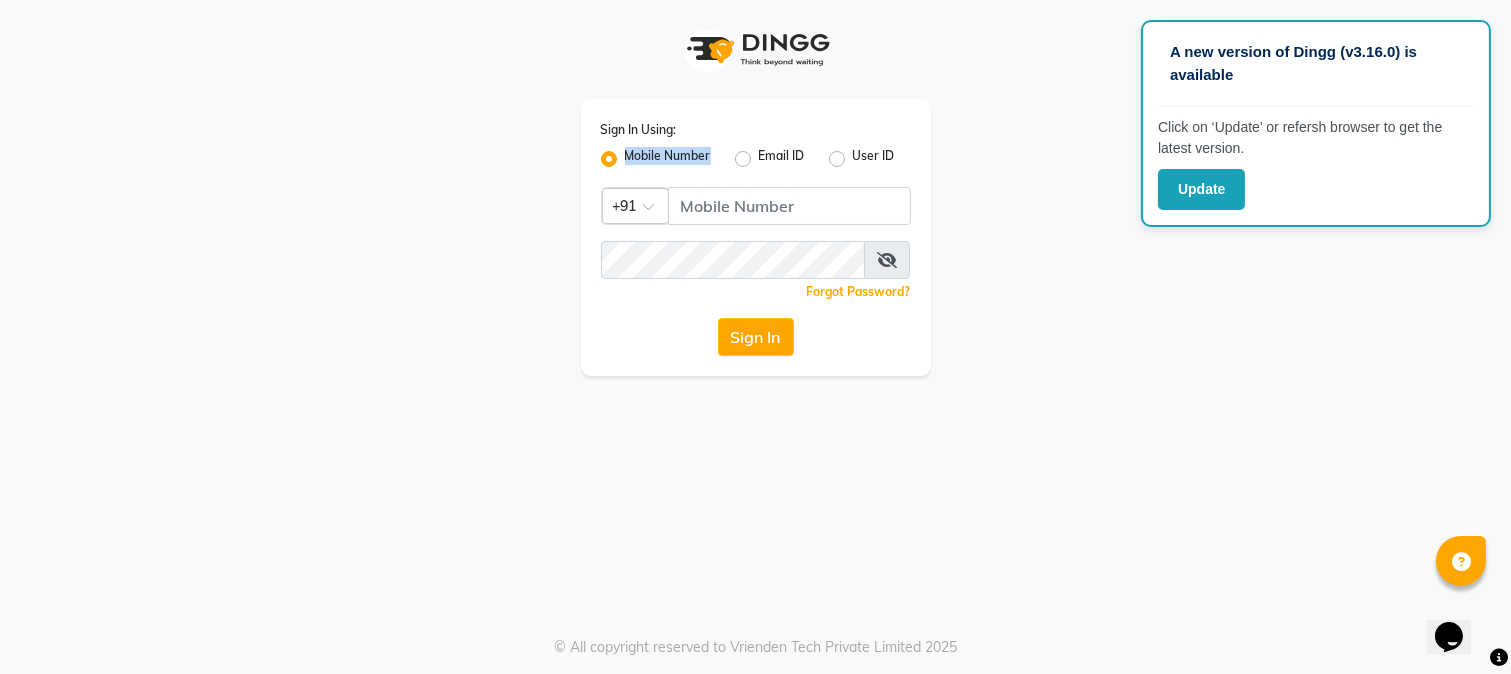 click on "Mobile Number" 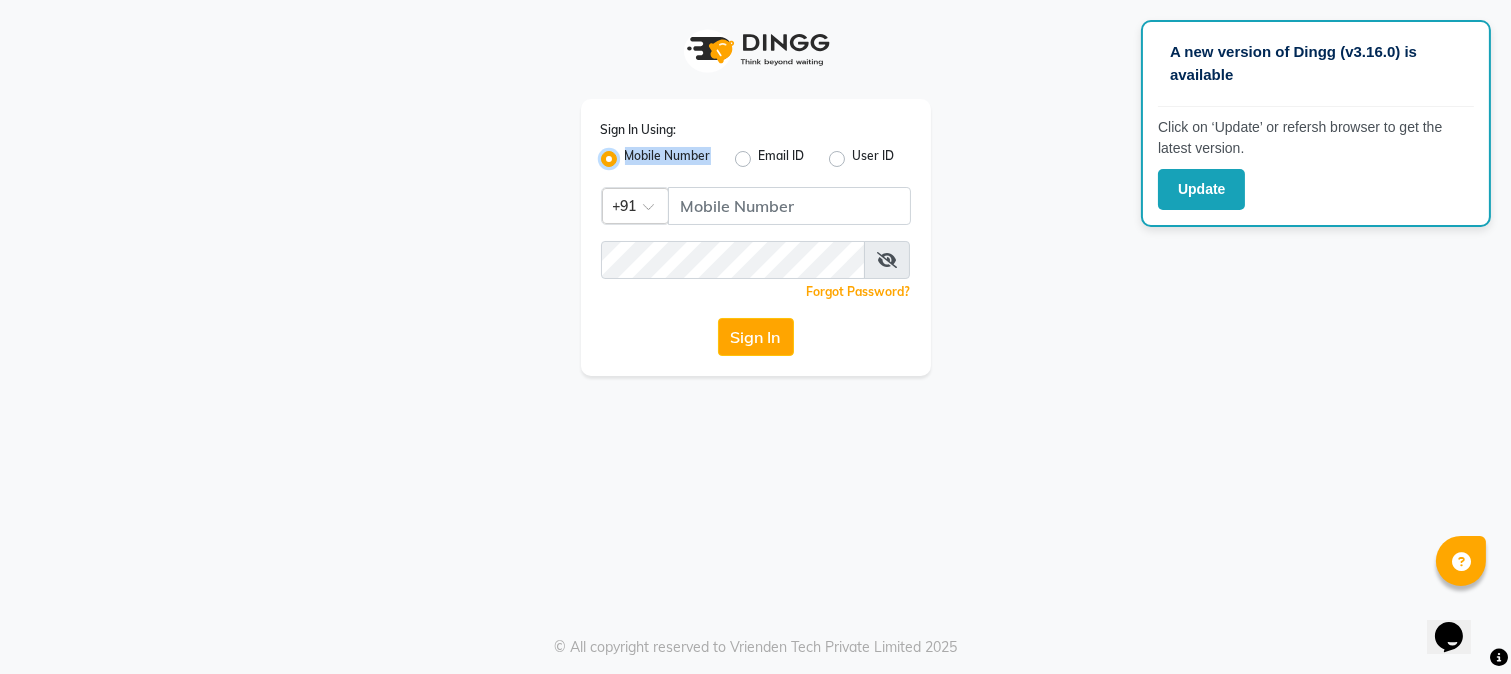 click on "Mobile Number" at bounding box center (631, 153) 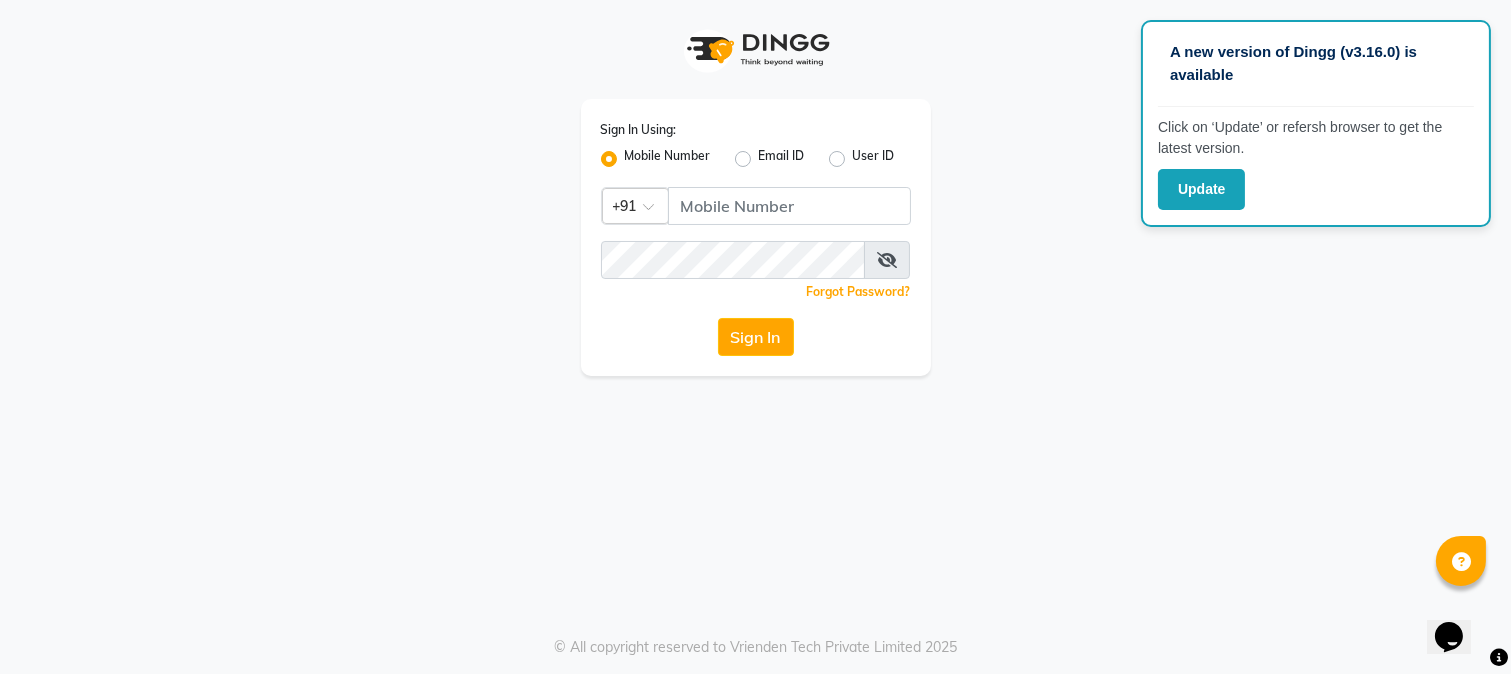 click on "Mobile Number" 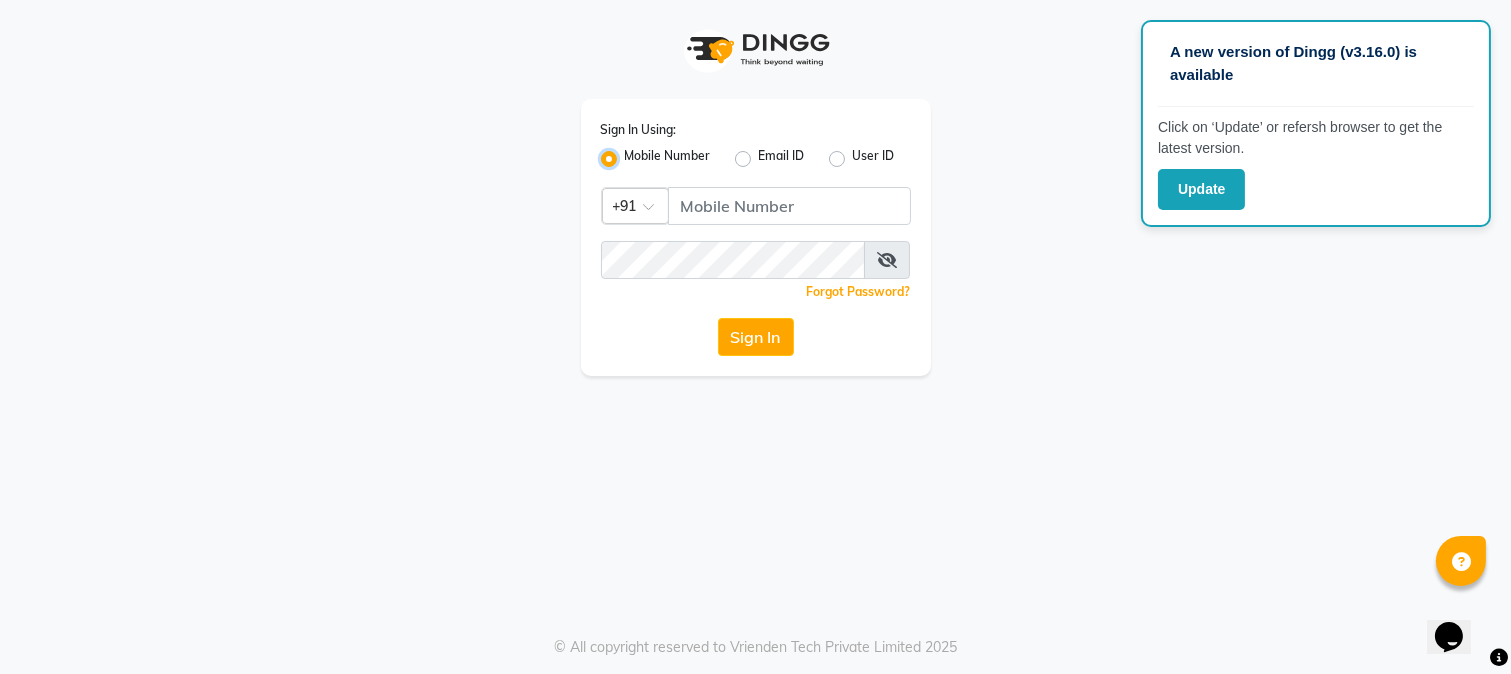 click on "Mobile Number" at bounding box center (631, 153) 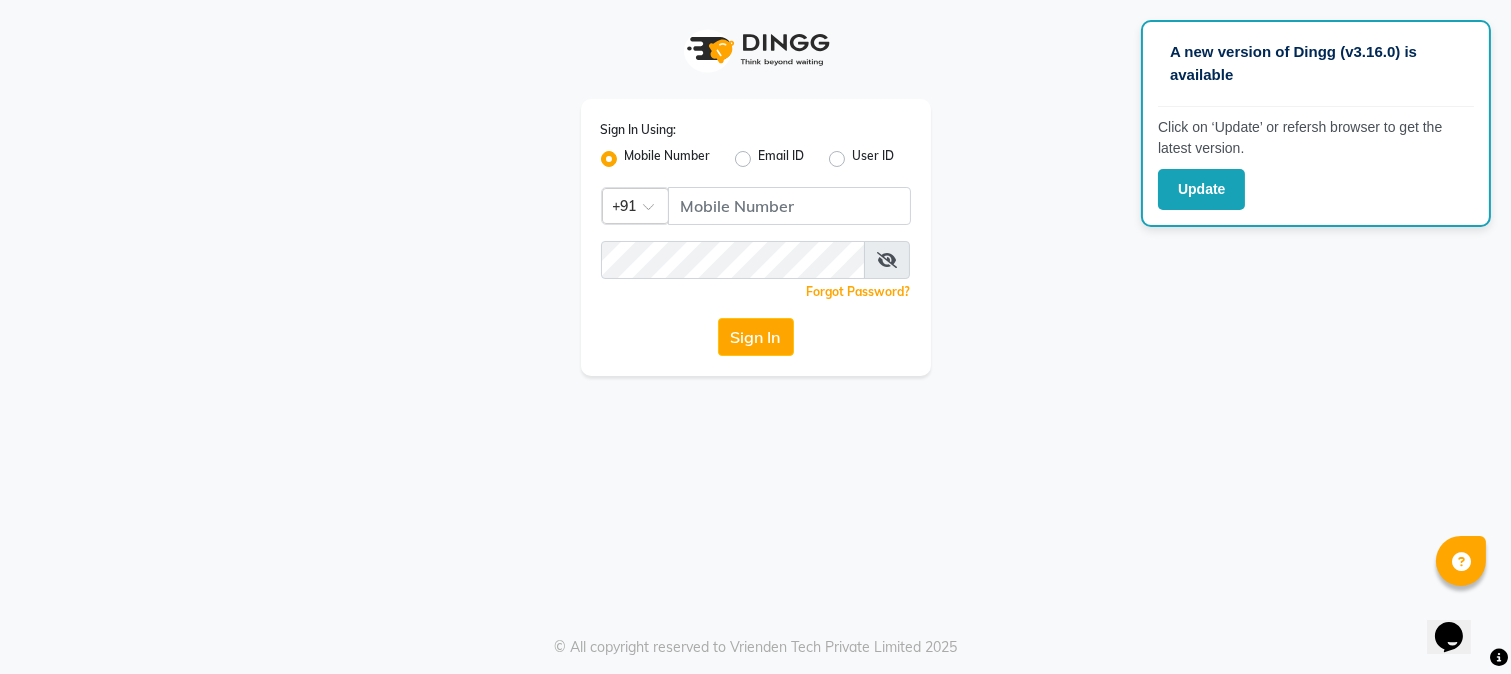 click on "Mobile Number" 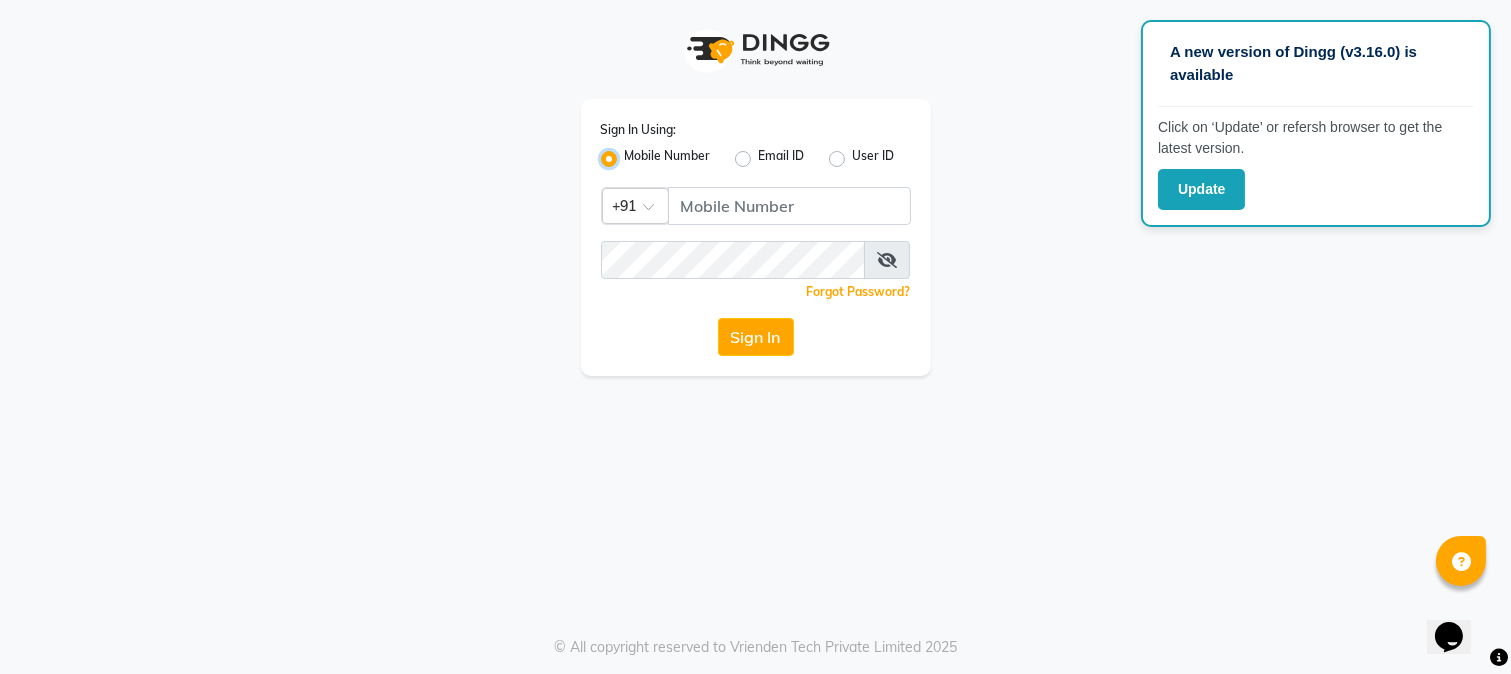 click on "Mobile Number" at bounding box center (631, 153) 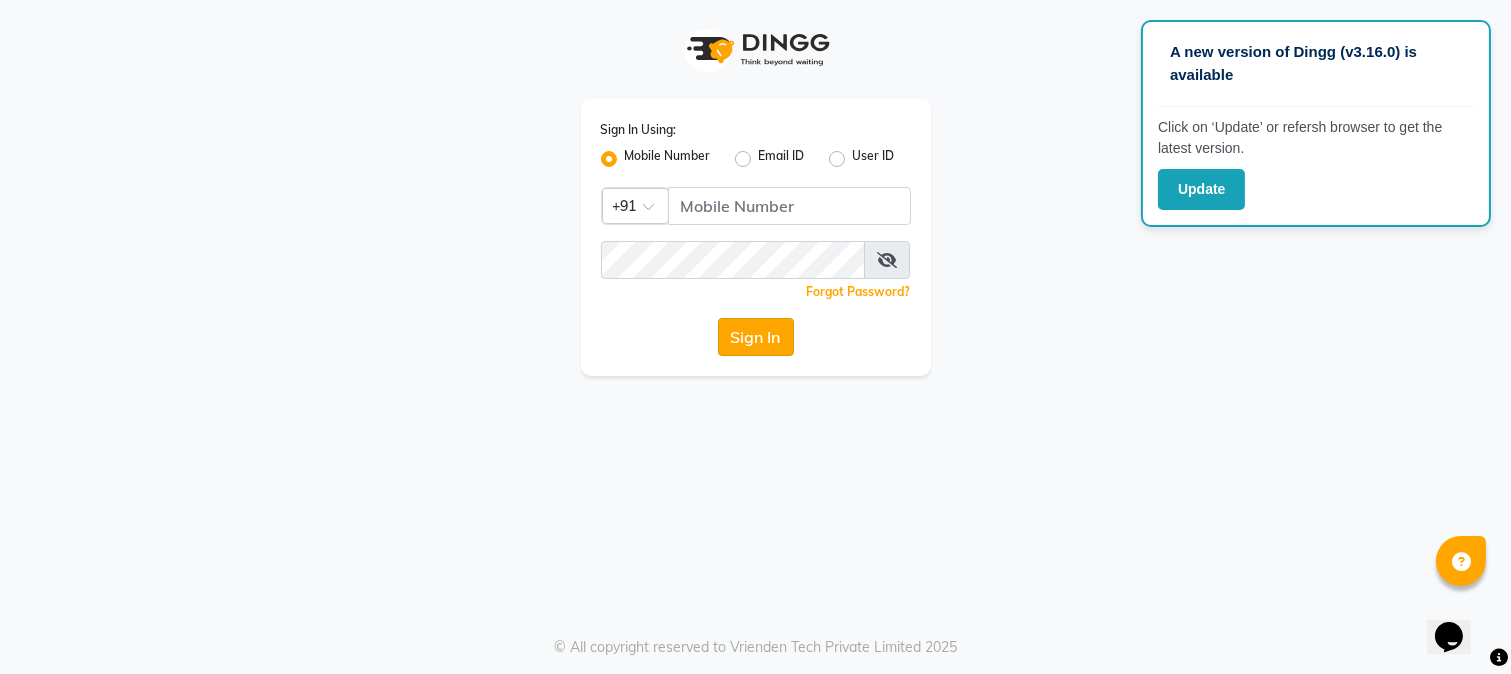 click on "Sign In" 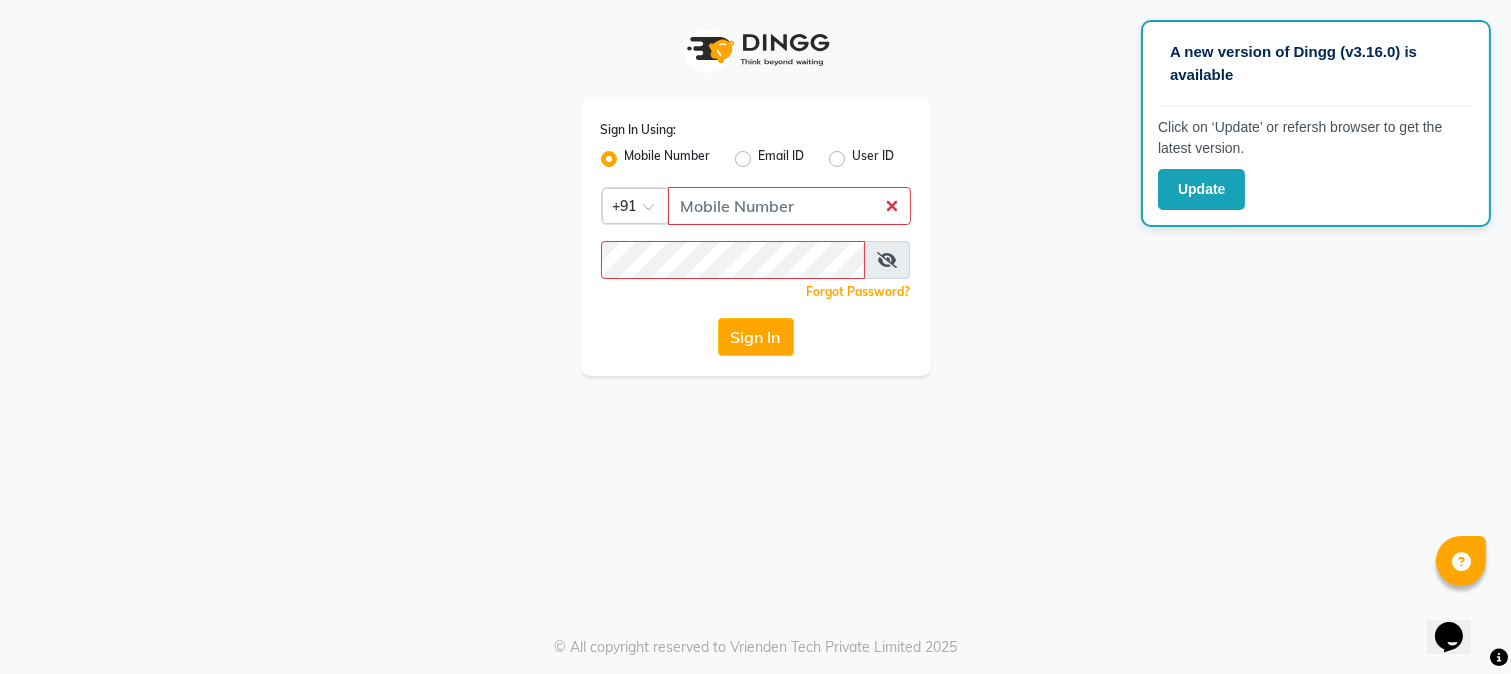click on "Email ID" 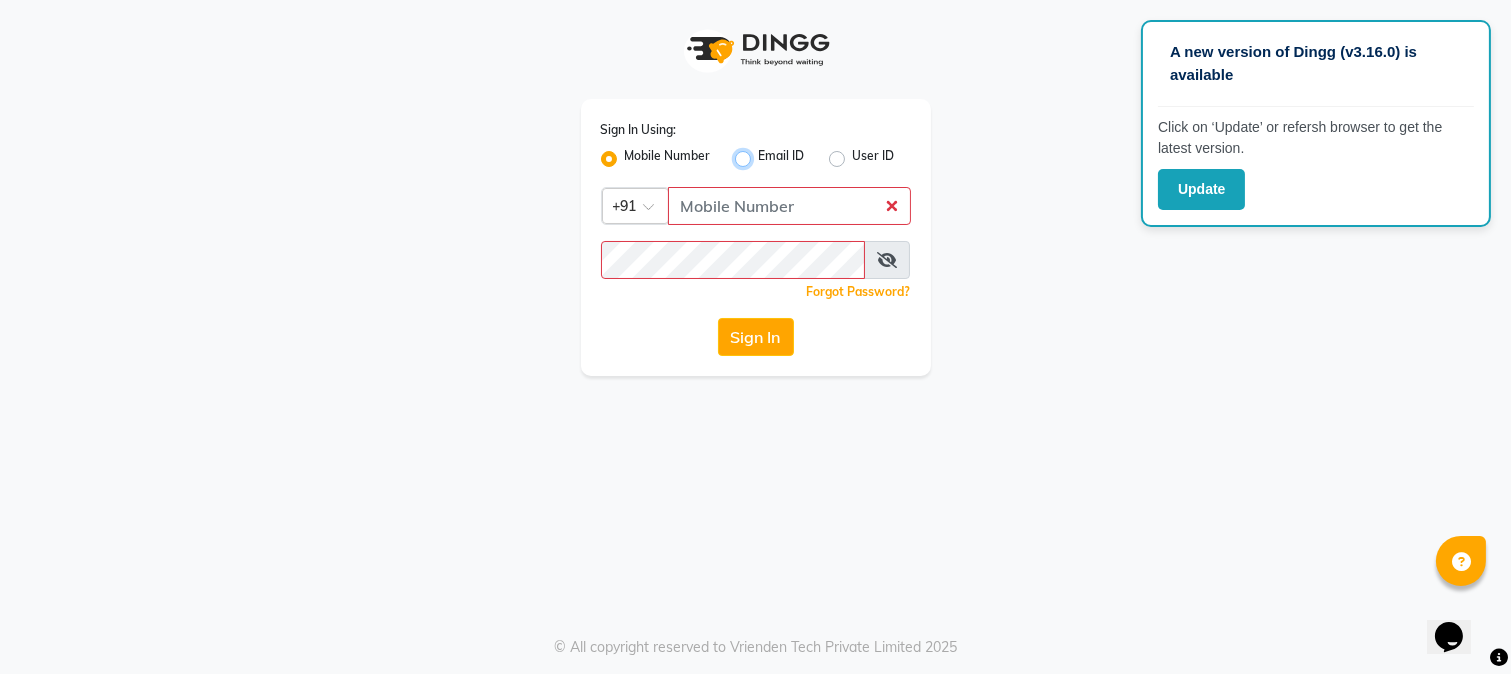 radio on "true" 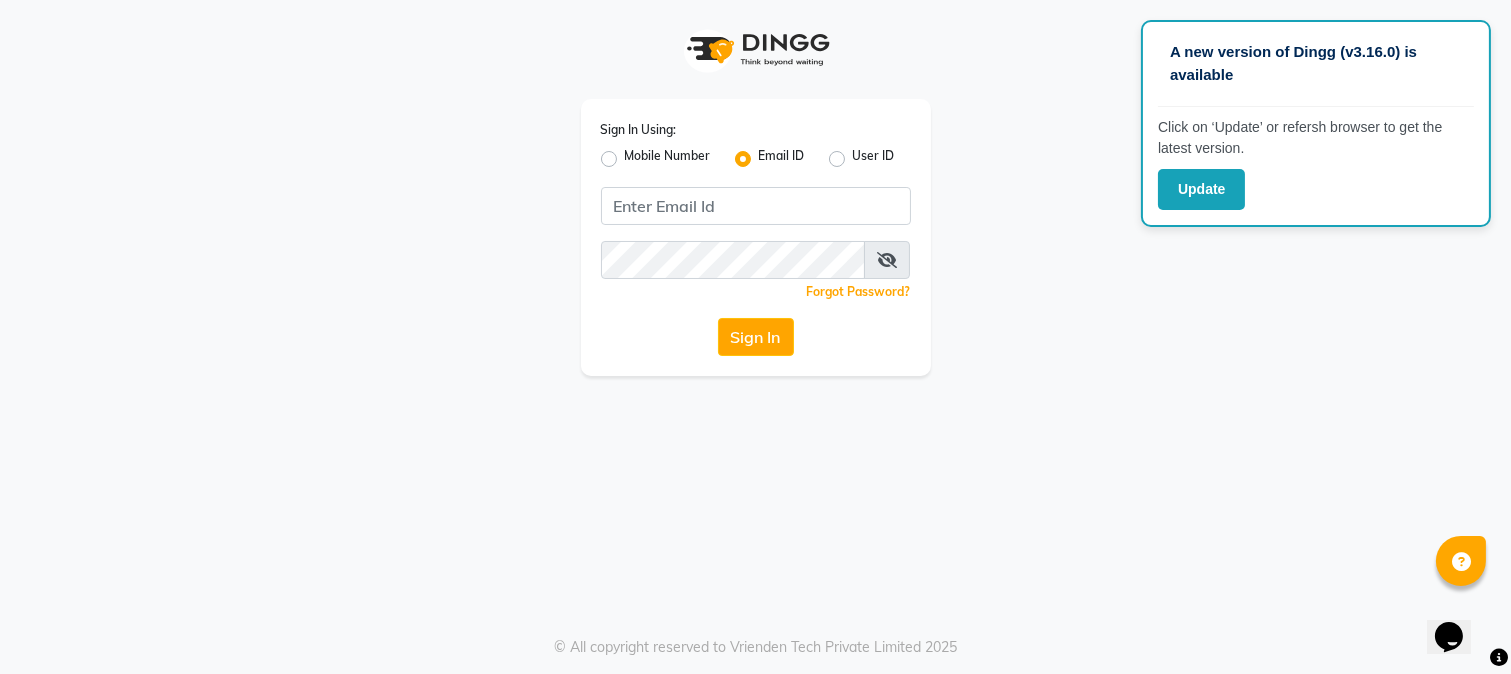 click on "Mobile Number" 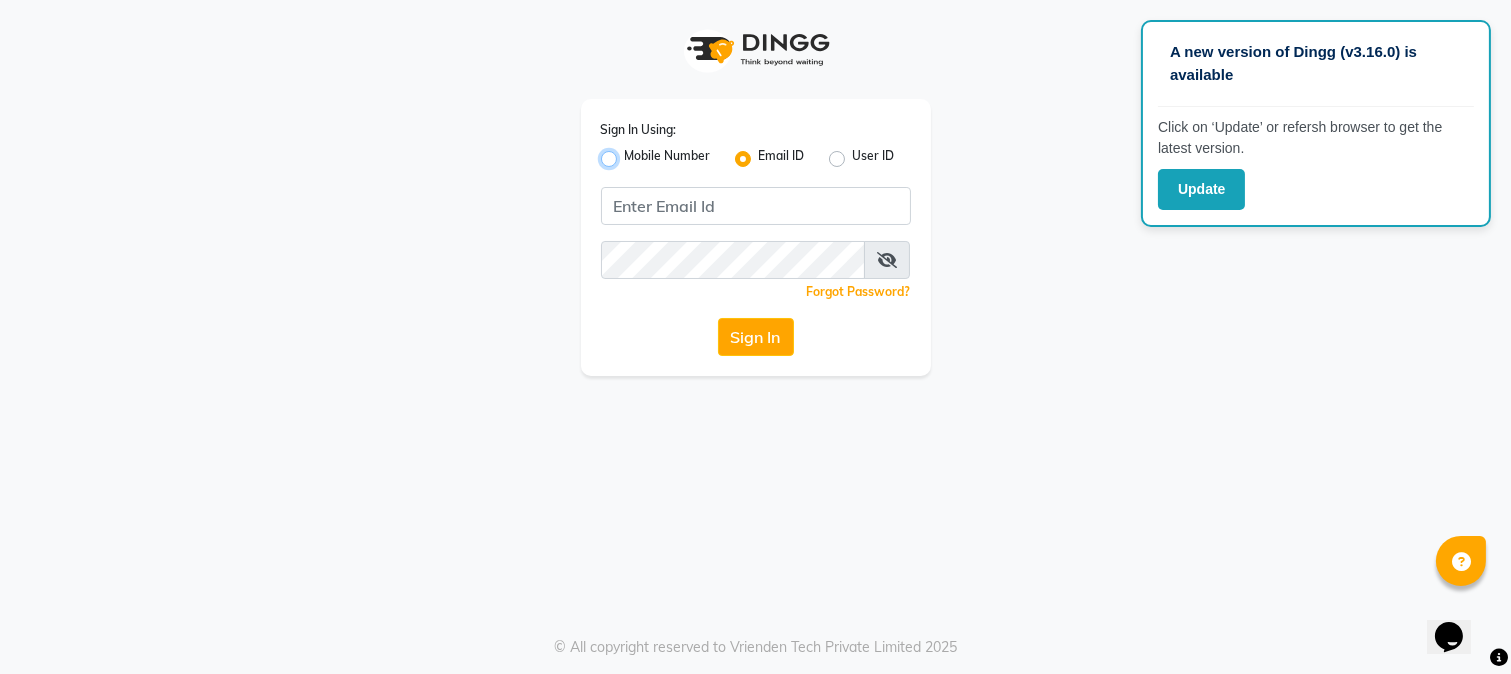 click on "Mobile Number" at bounding box center [631, 153] 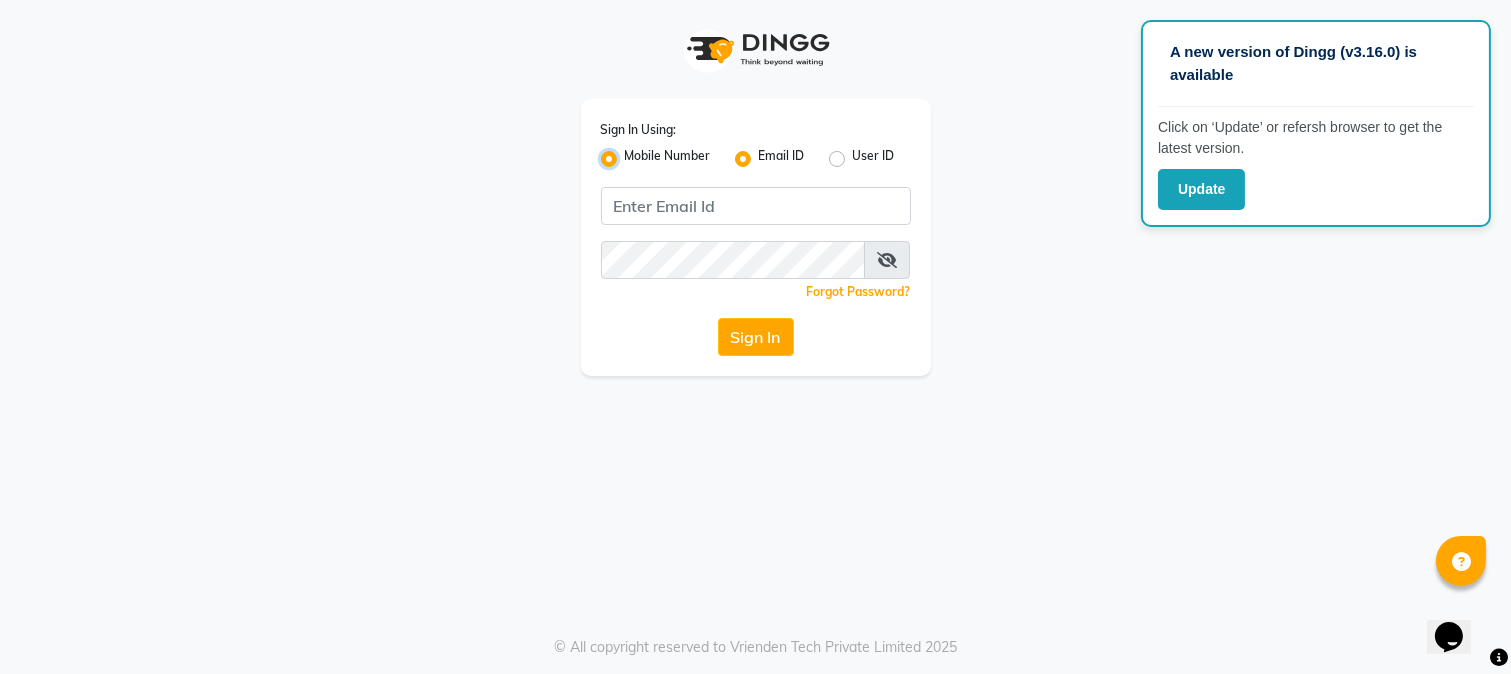 radio on "false" 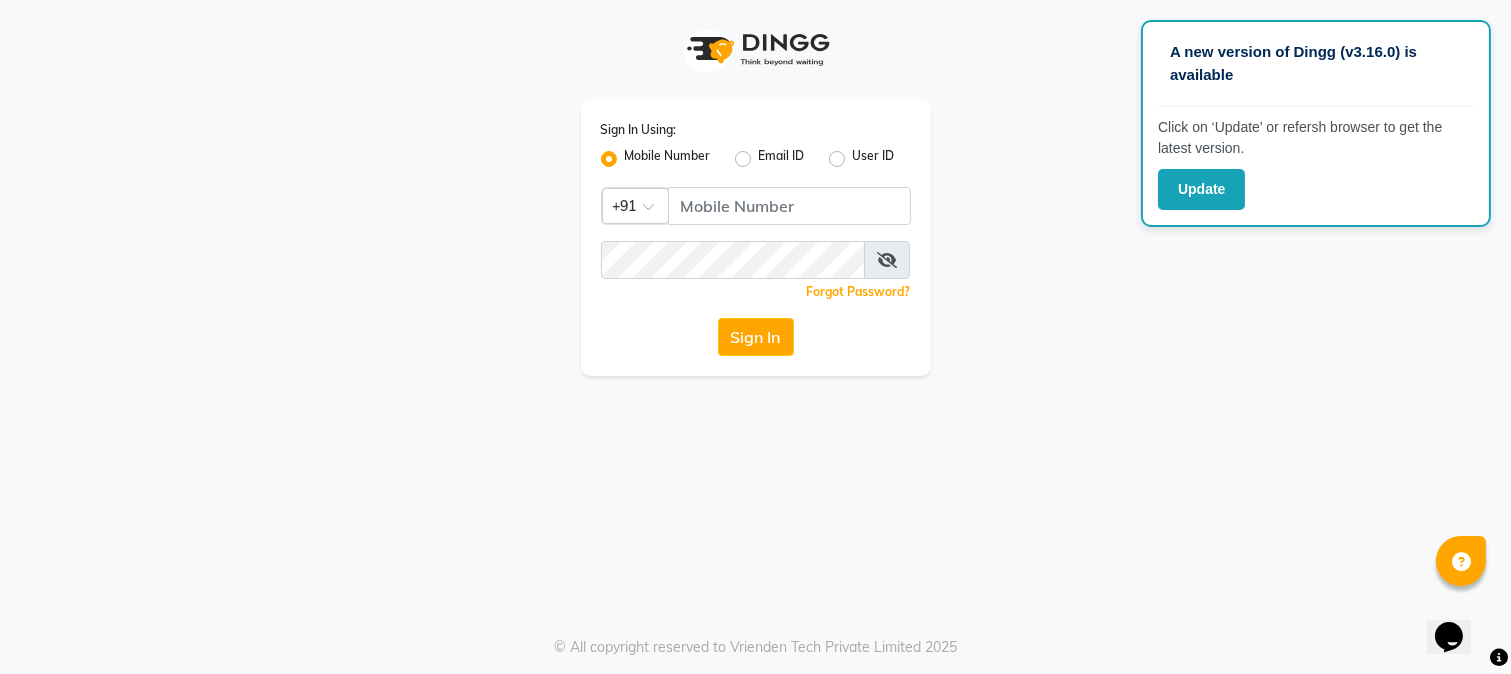 click on "Mobile Number" 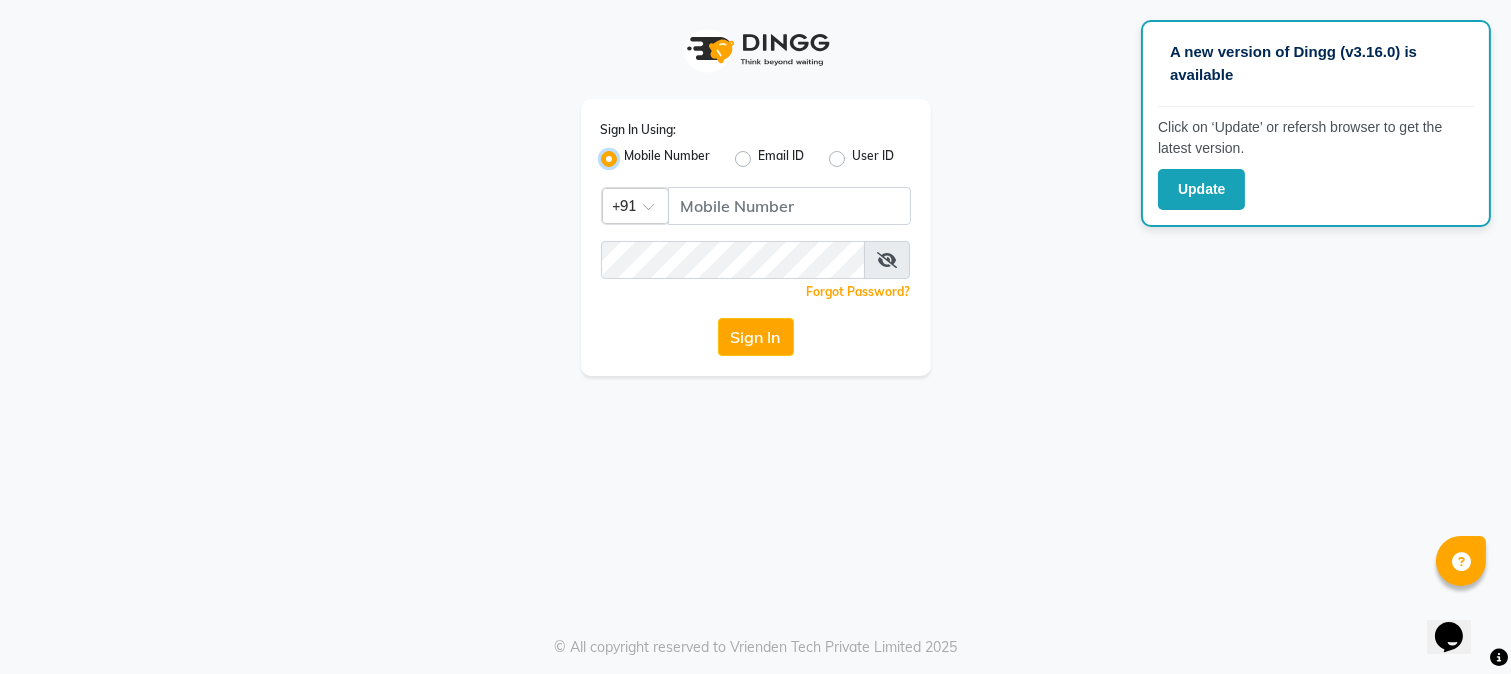 click on "Mobile Number" at bounding box center (631, 153) 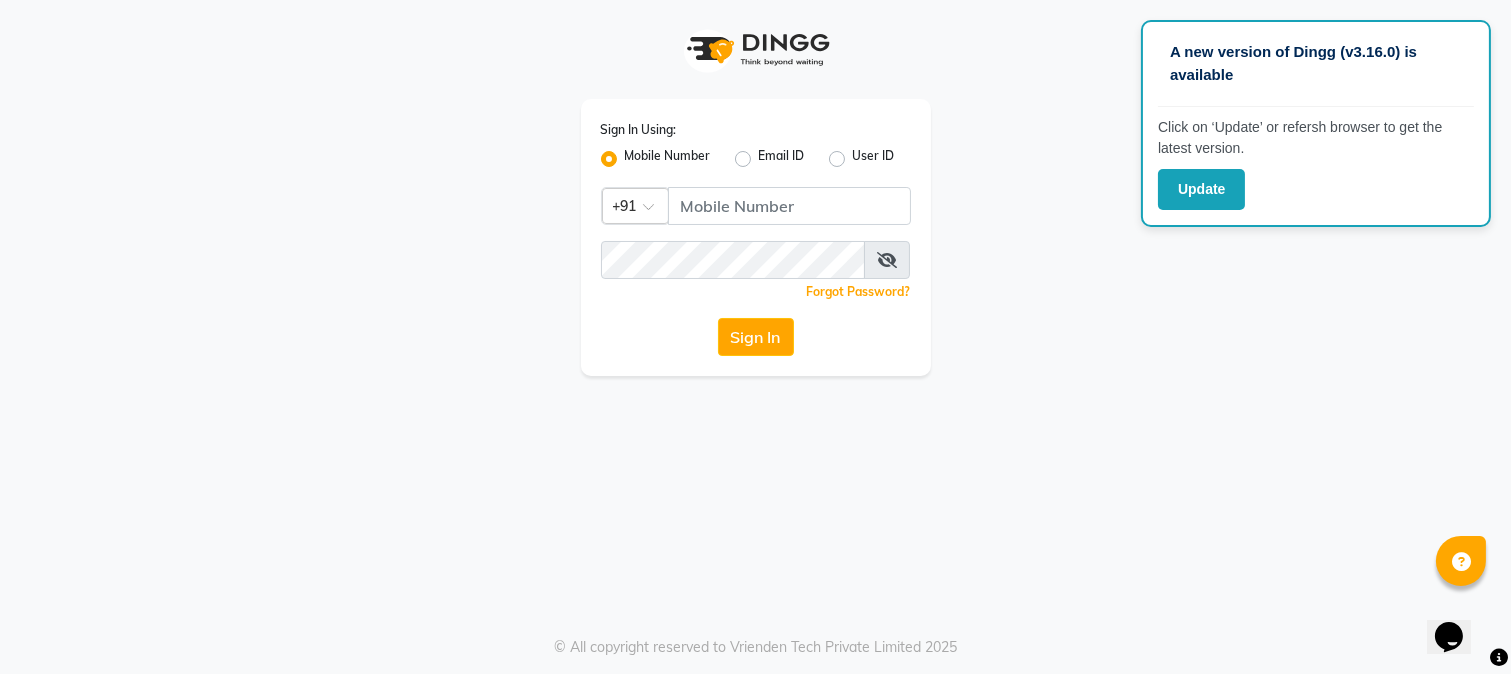 click on "Mobile Number" 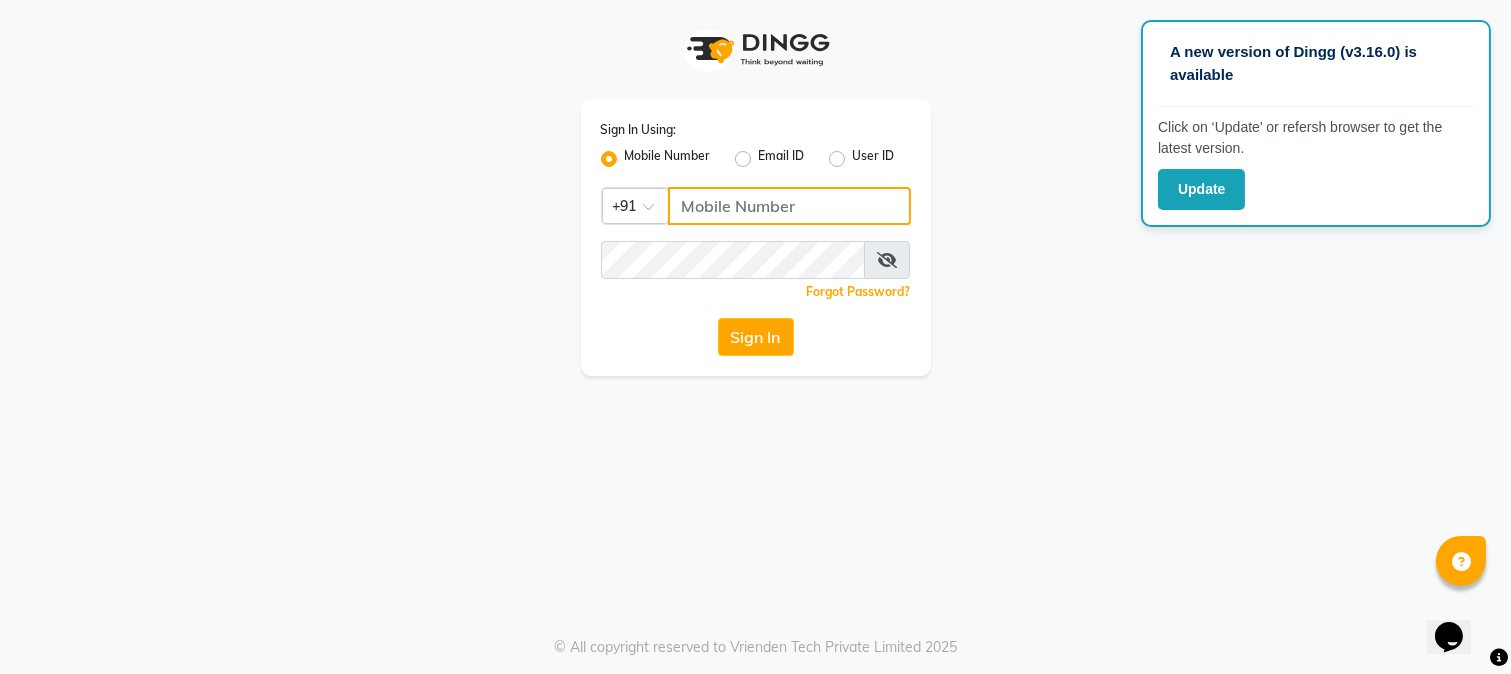 click 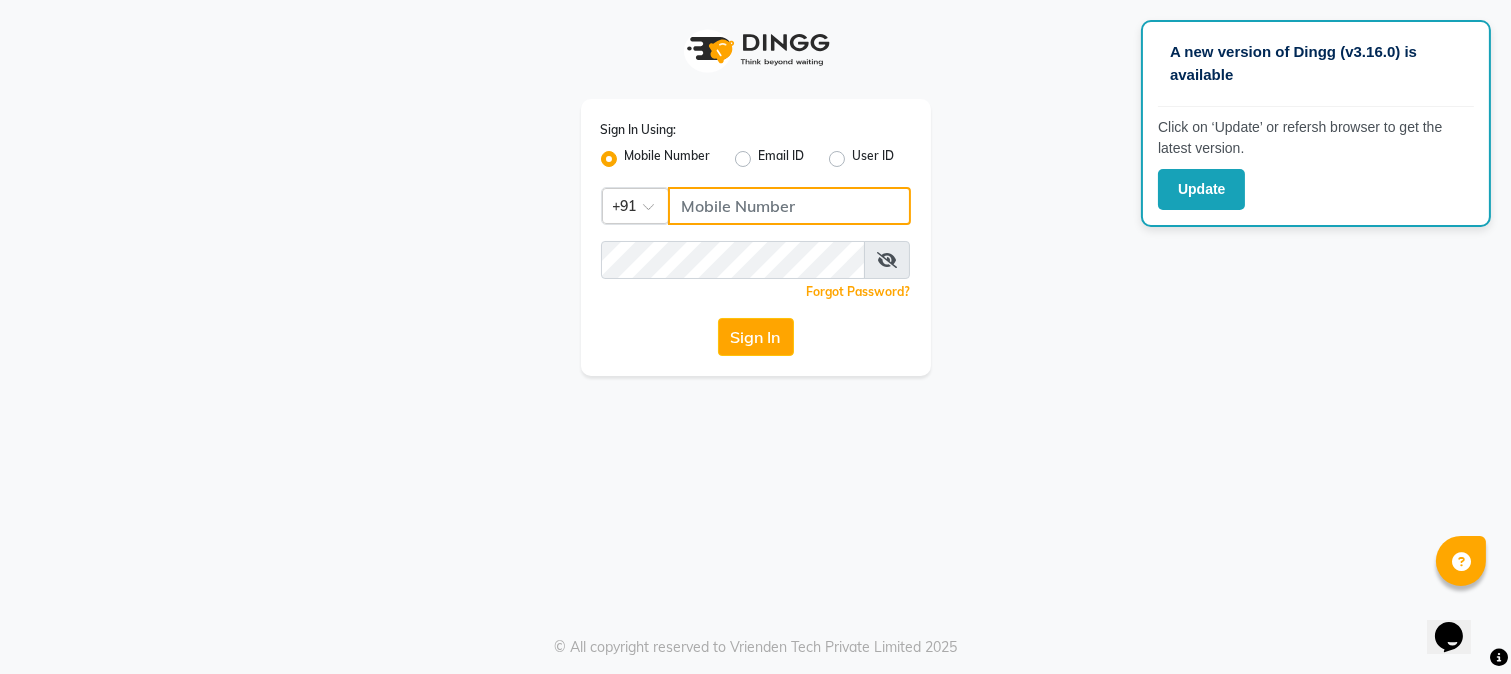 type on "9353262517" 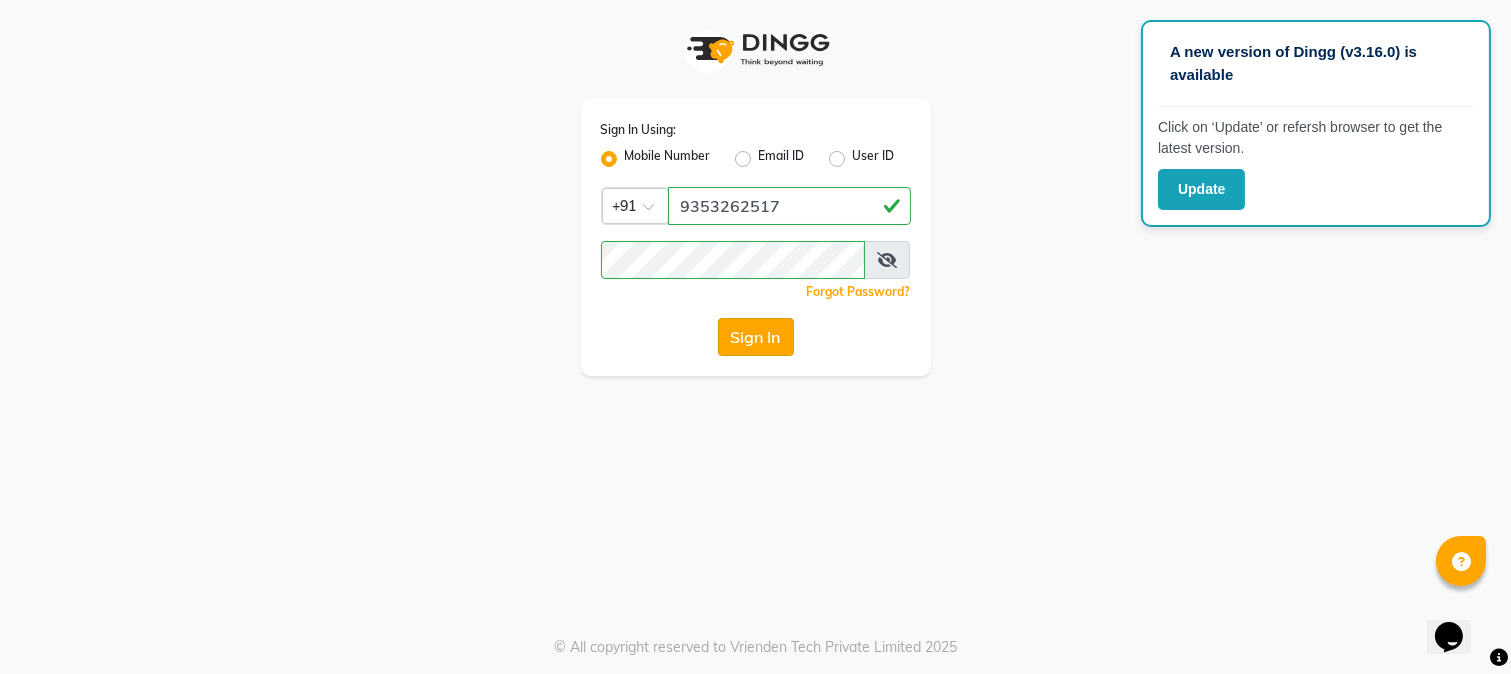 click on "Sign In" 